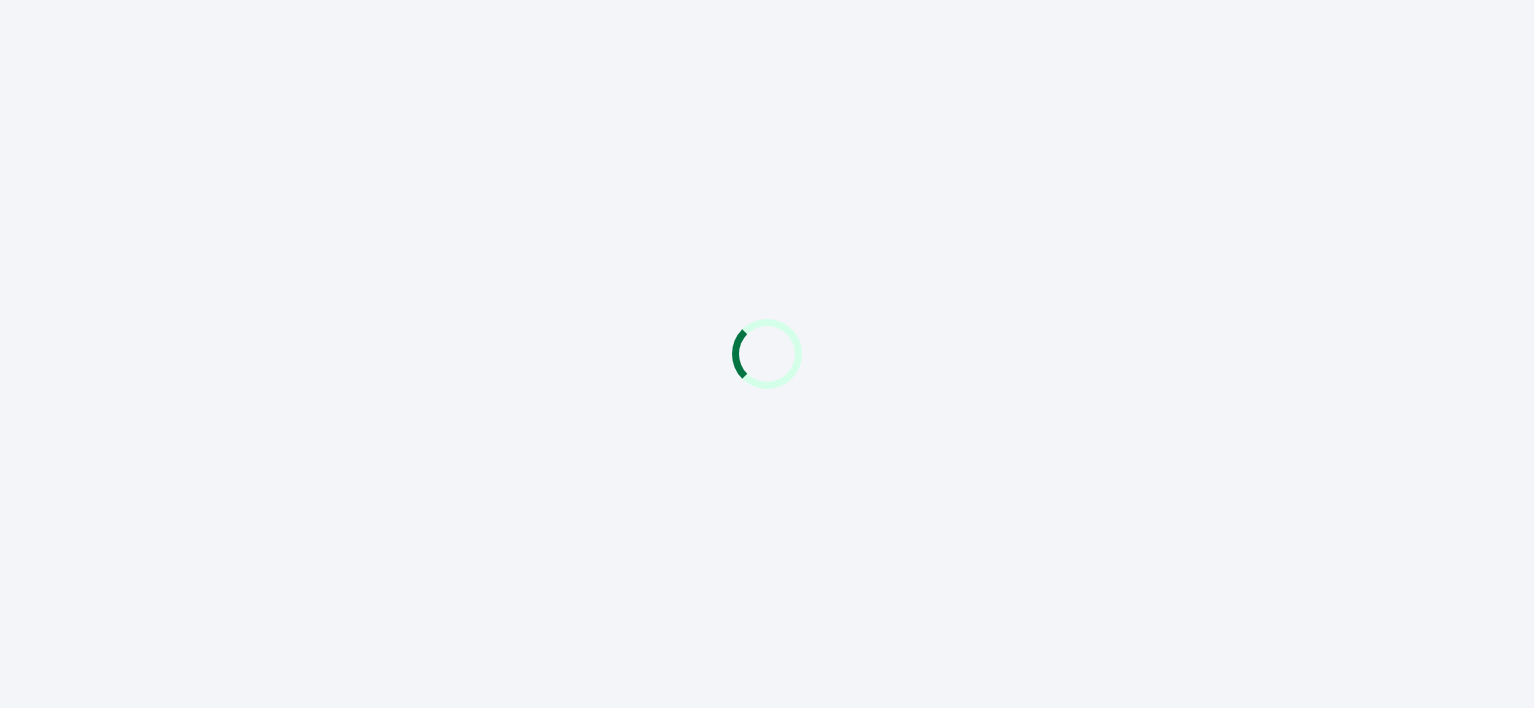 scroll, scrollTop: 0, scrollLeft: 0, axis: both 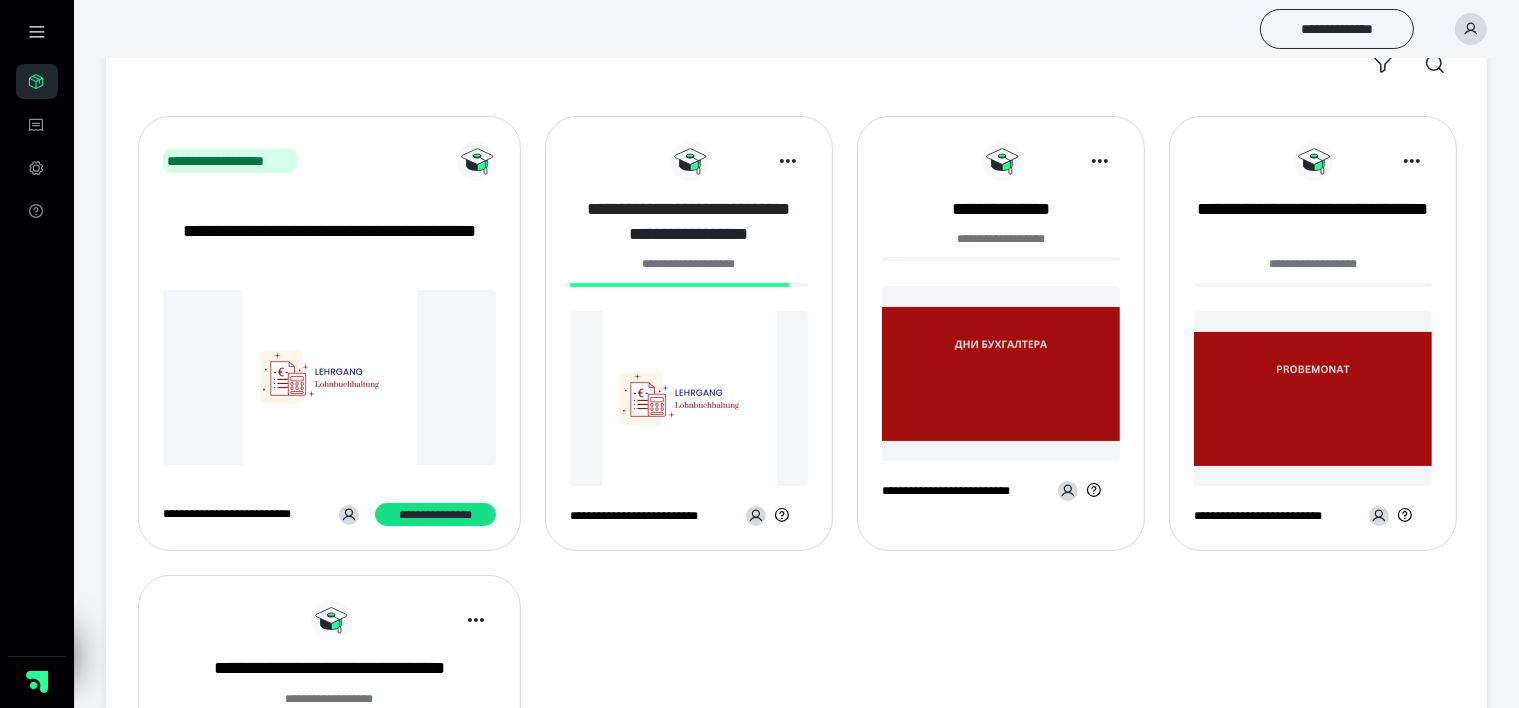 click on "**********" at bounding box center (689, 222) 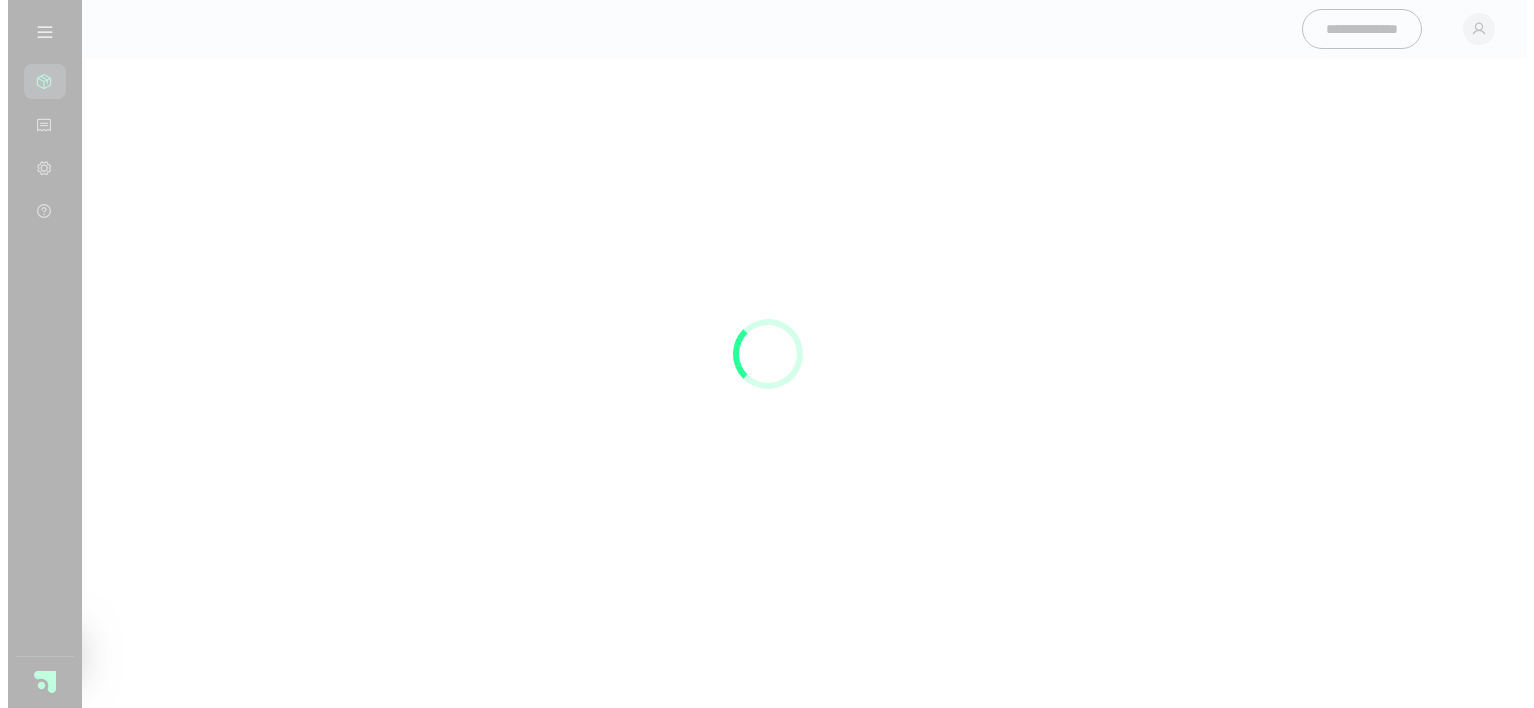 scroll, scrollTop: 0, scrollLeft: 0, axis: both 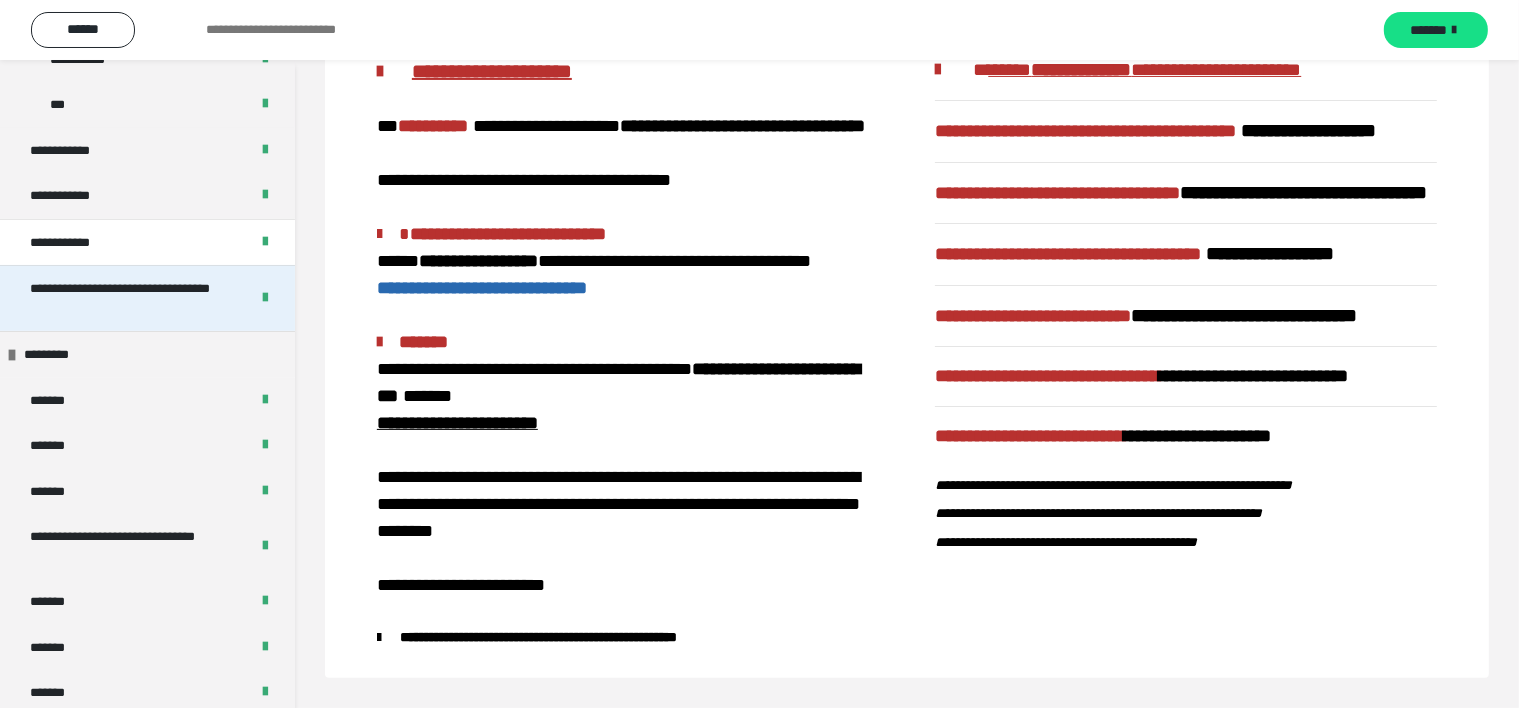 drag, startPoint x: 140, startPoint y: 304, endPoint x: 90, endPoint y: 301, distance: 50.08992 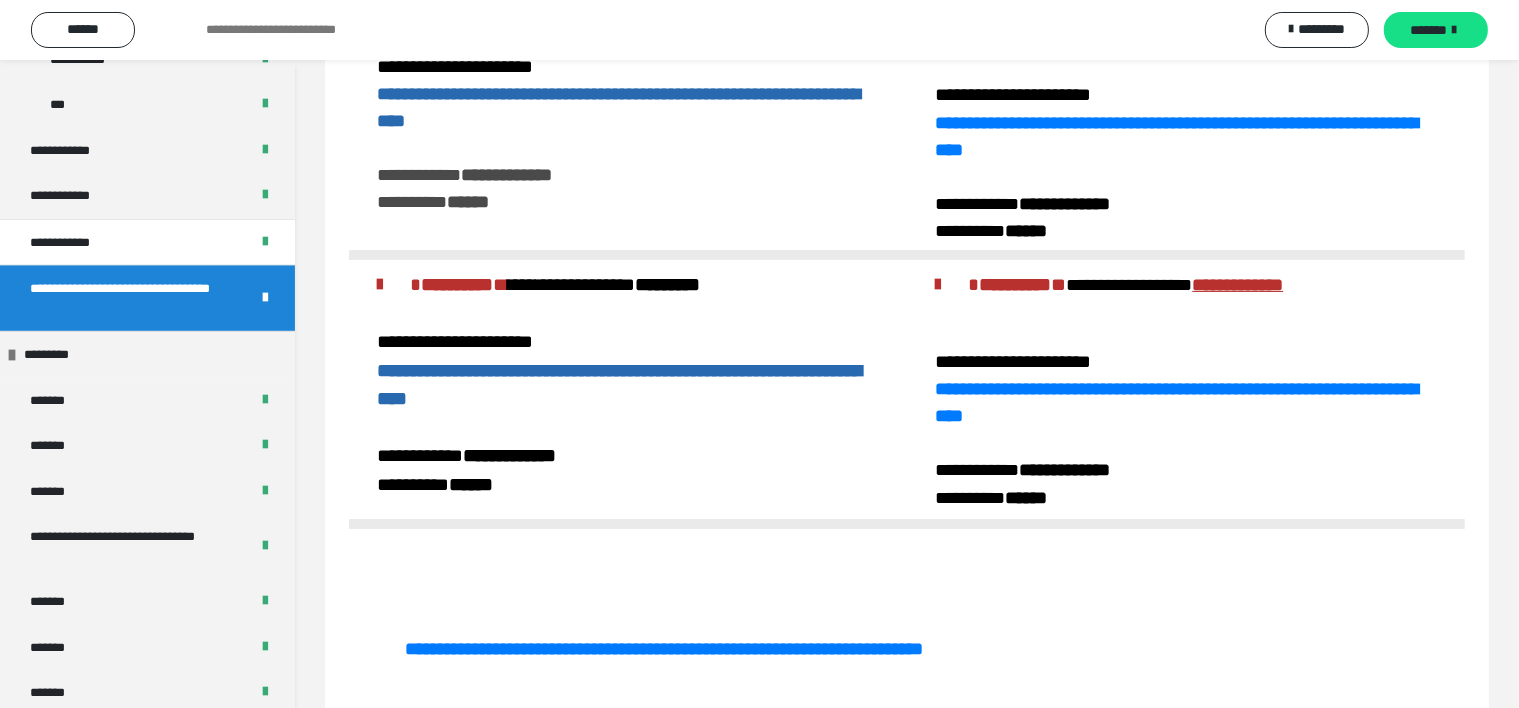 scroll, scrollTop: 233, scrollLeft: 0, axis: vertical 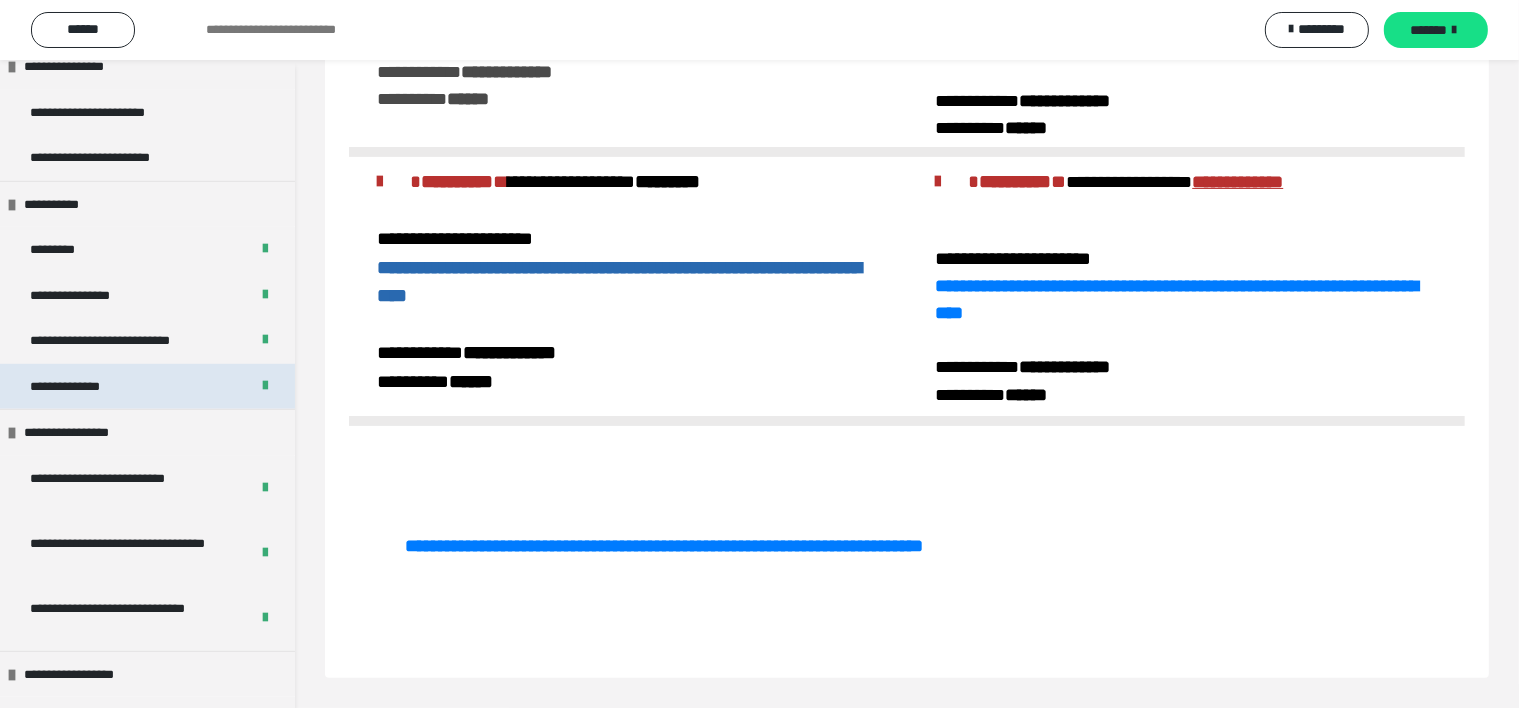 click on "**********" at bounding box center (89, 387) 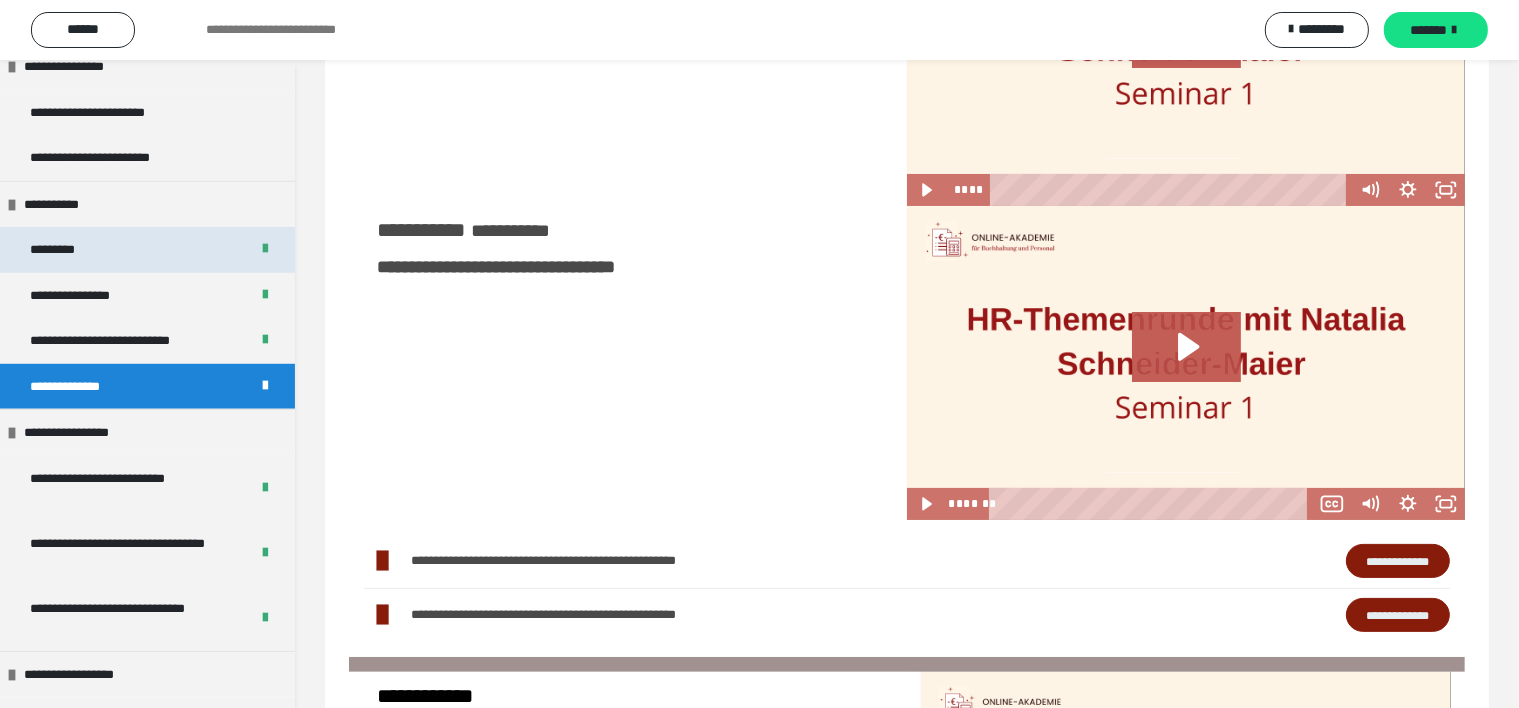 click on "*********" at bounding box center (65, 250) 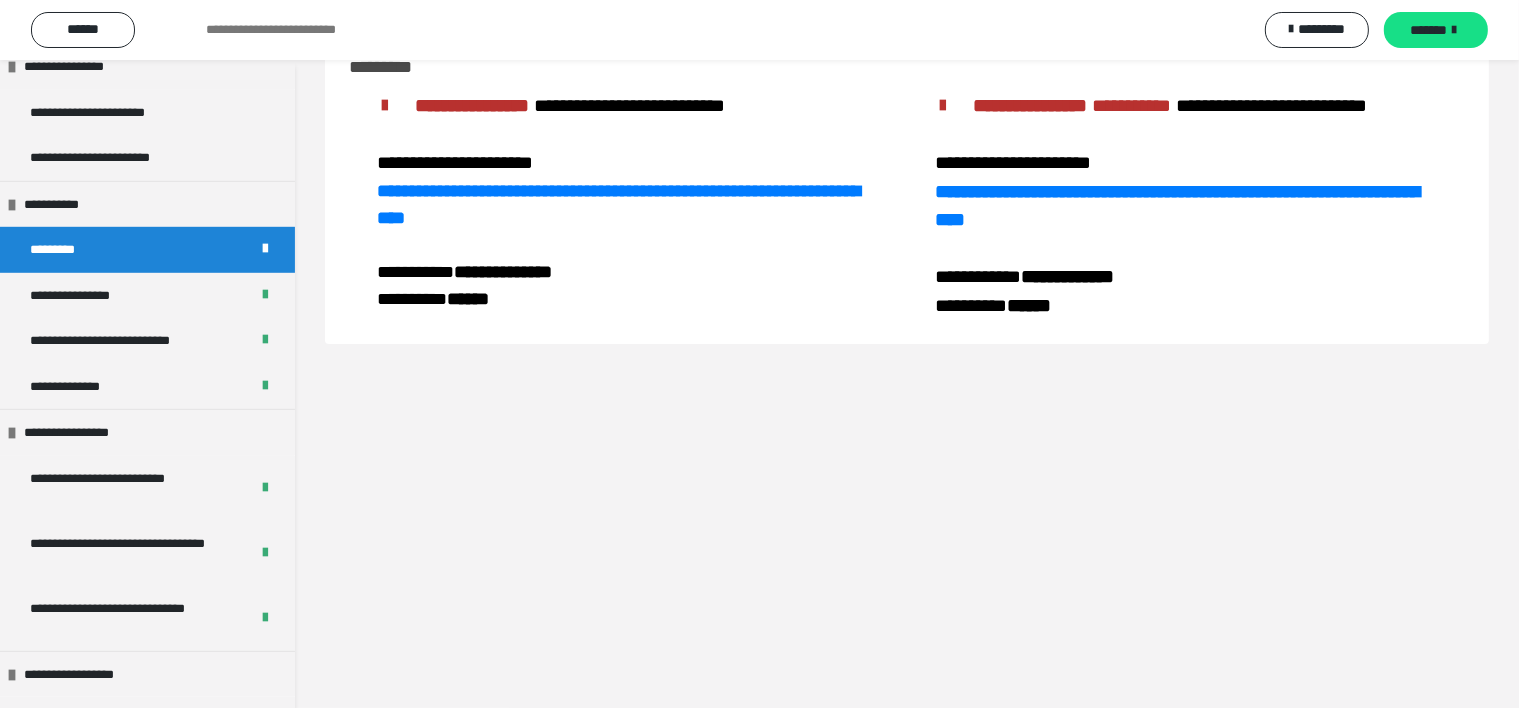 scroll, scrollTop: 60, scrollLeft: 0, axis: vertical 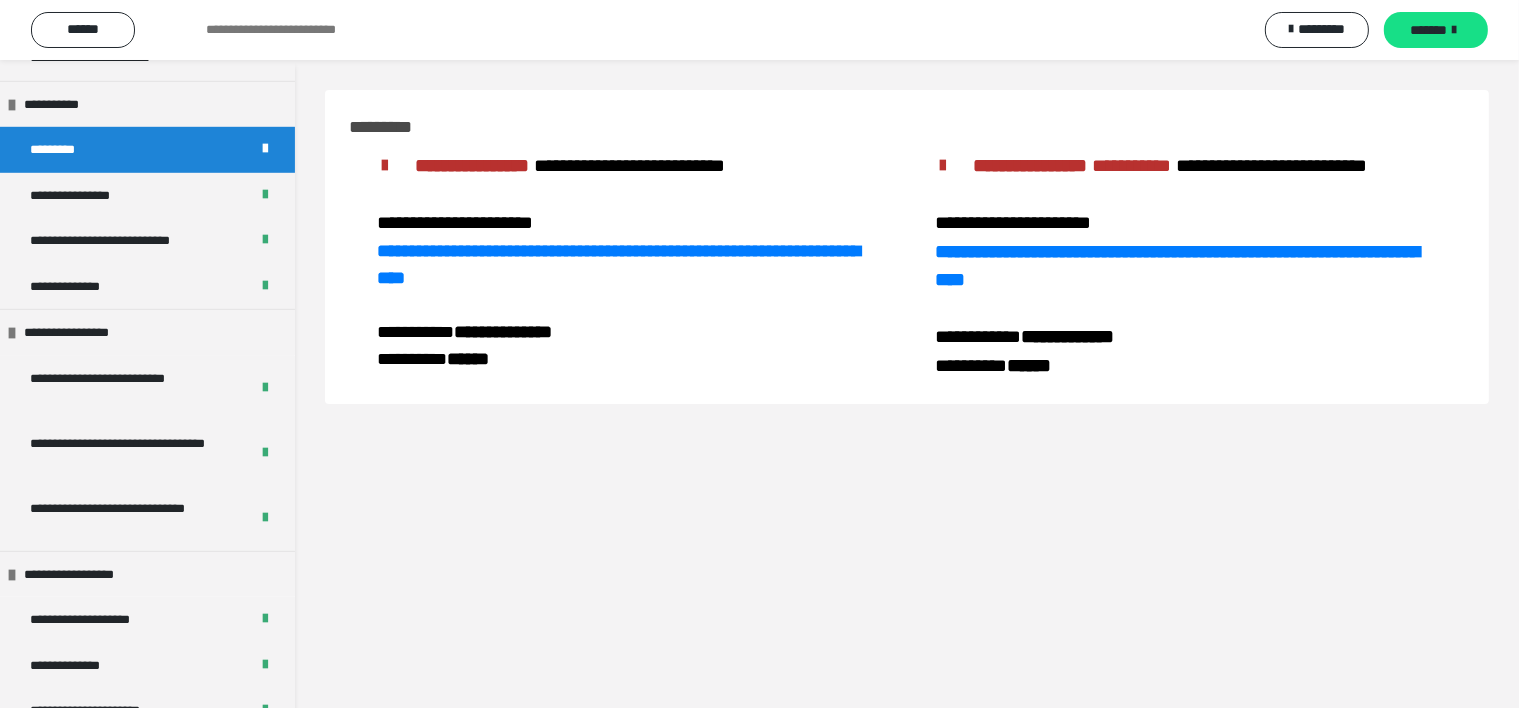 drag, startPoint x: 310, startPoint y: 83, endPoint x: 820, endPoint y: 82, distance: 510.00098 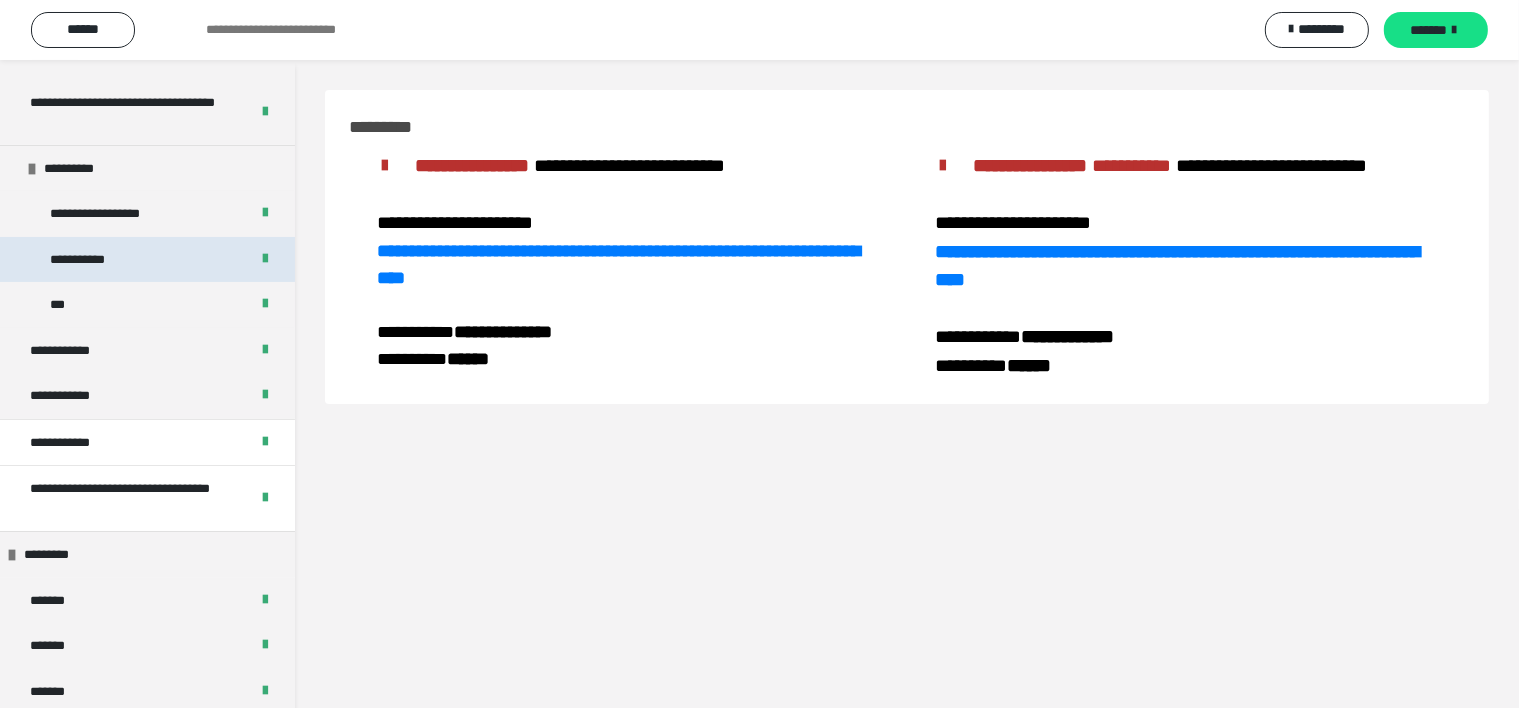 scroll, scrollTop: 0, scrollLeft: 0, axis: both 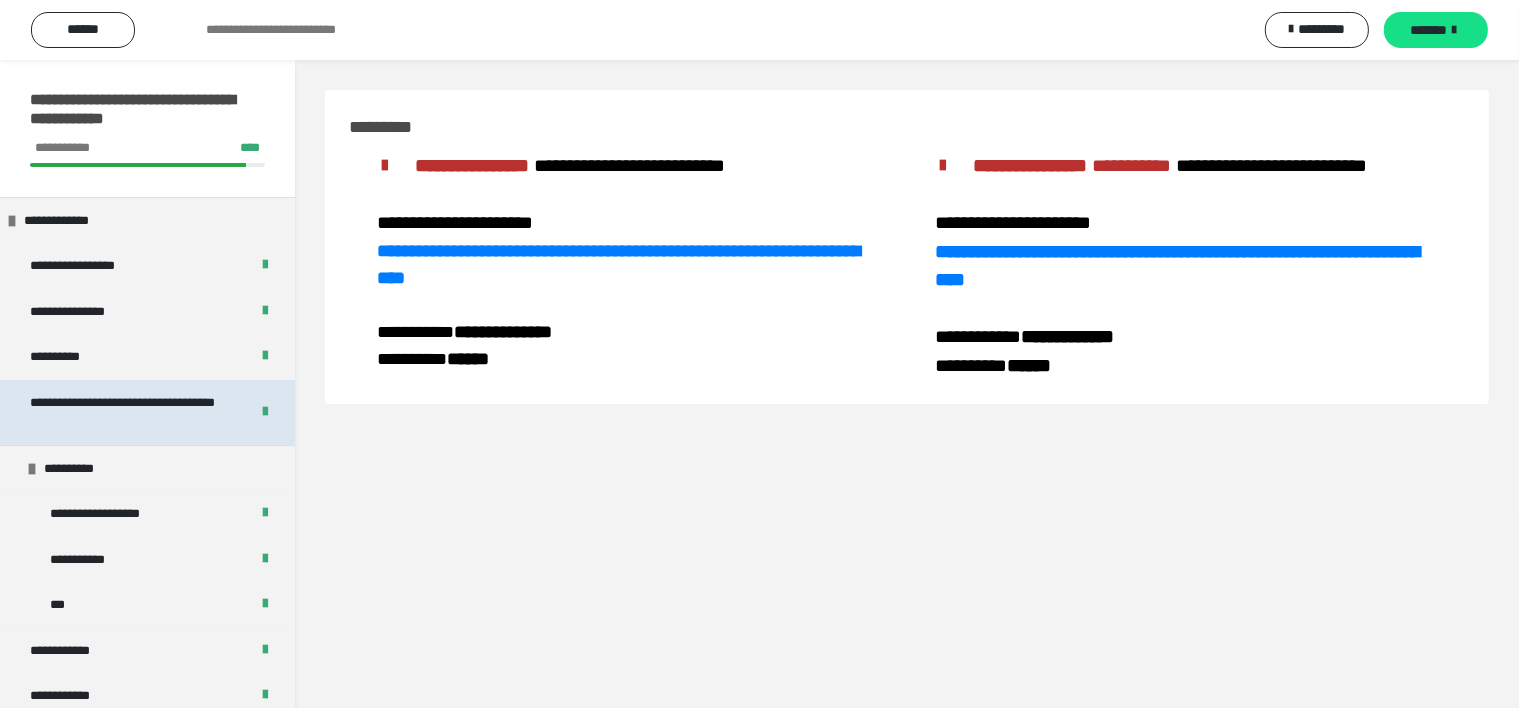 click on "**********" at bounding box center [124, 412] 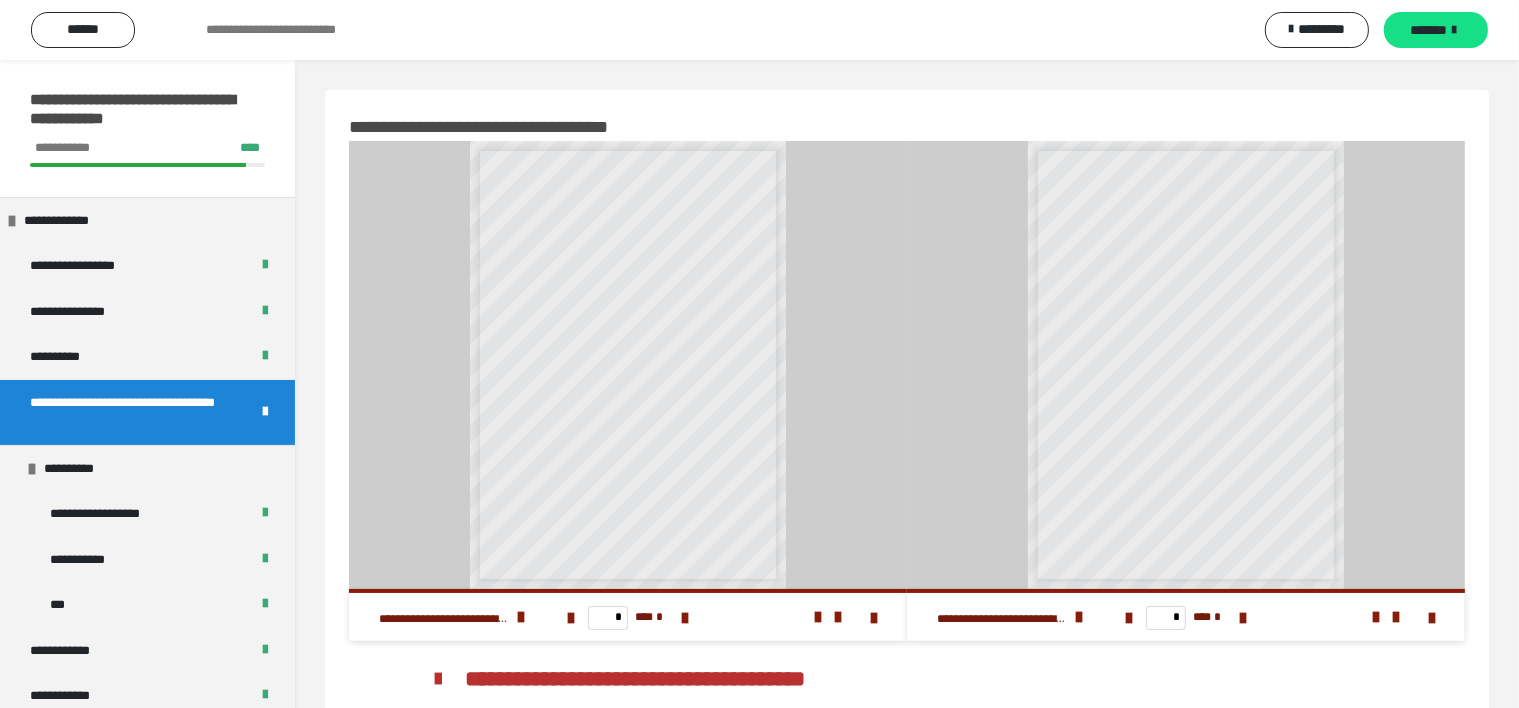 scroll, scrollTop: 400, scrollLeft: 0, axis: vertical 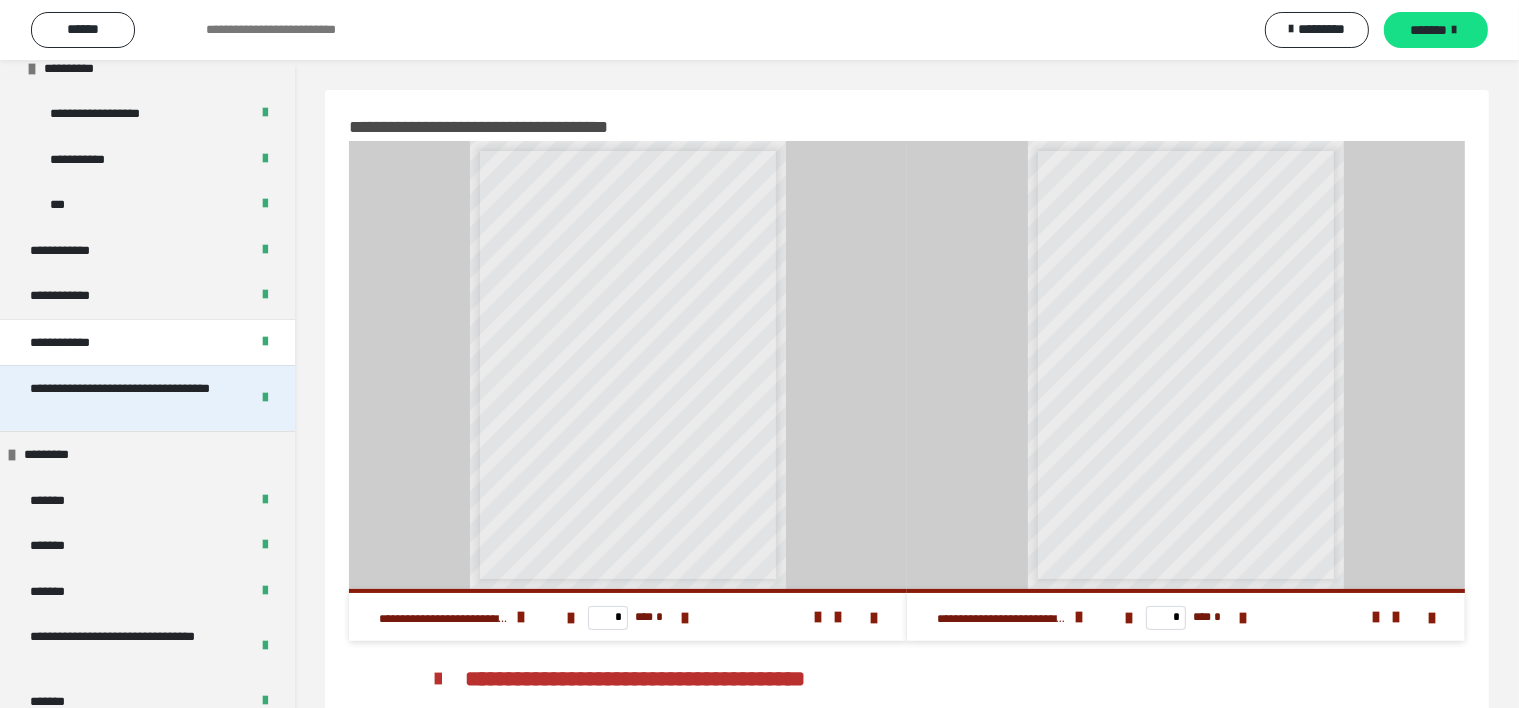 click on "**********" at bounding box center [124, 398] 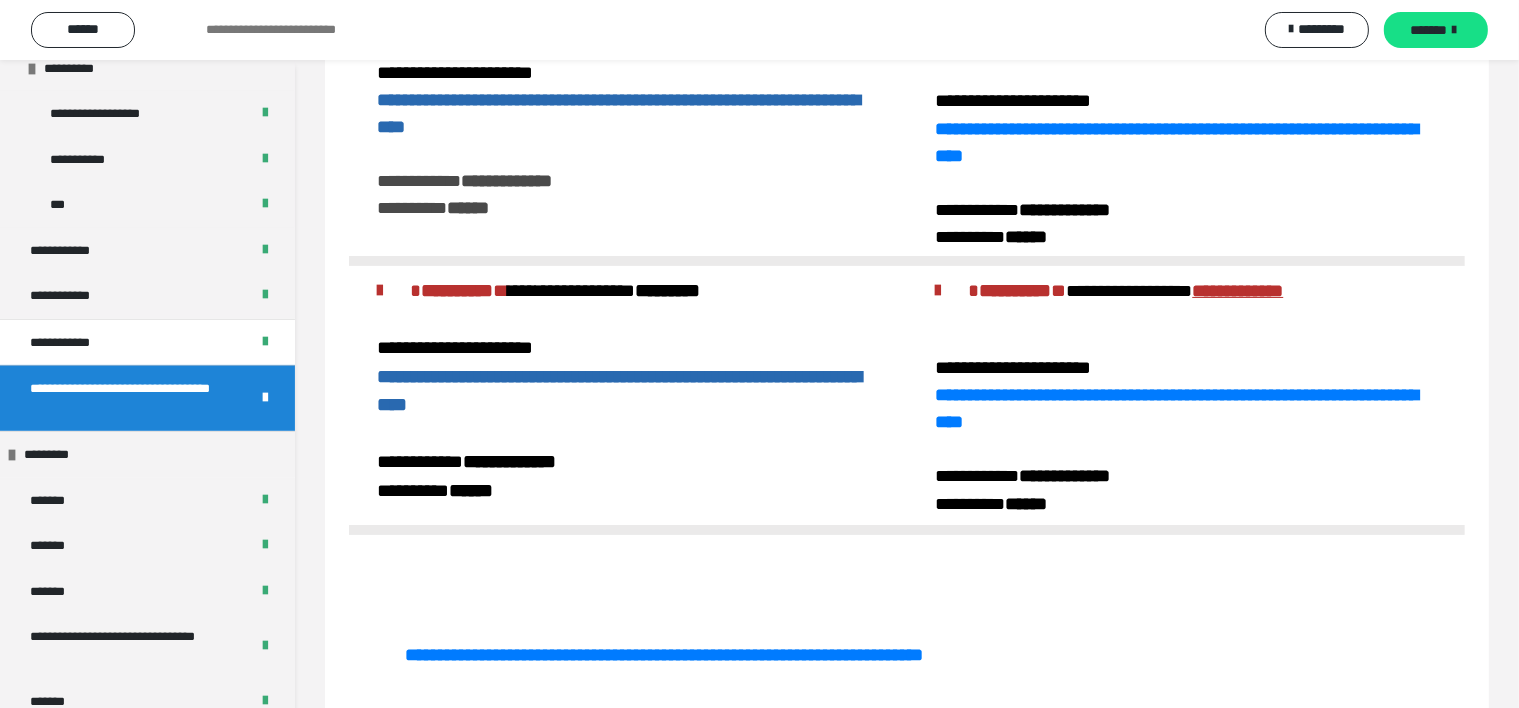 scroll, scrollTop: 100, scrollLeft: 0, axis: vertical 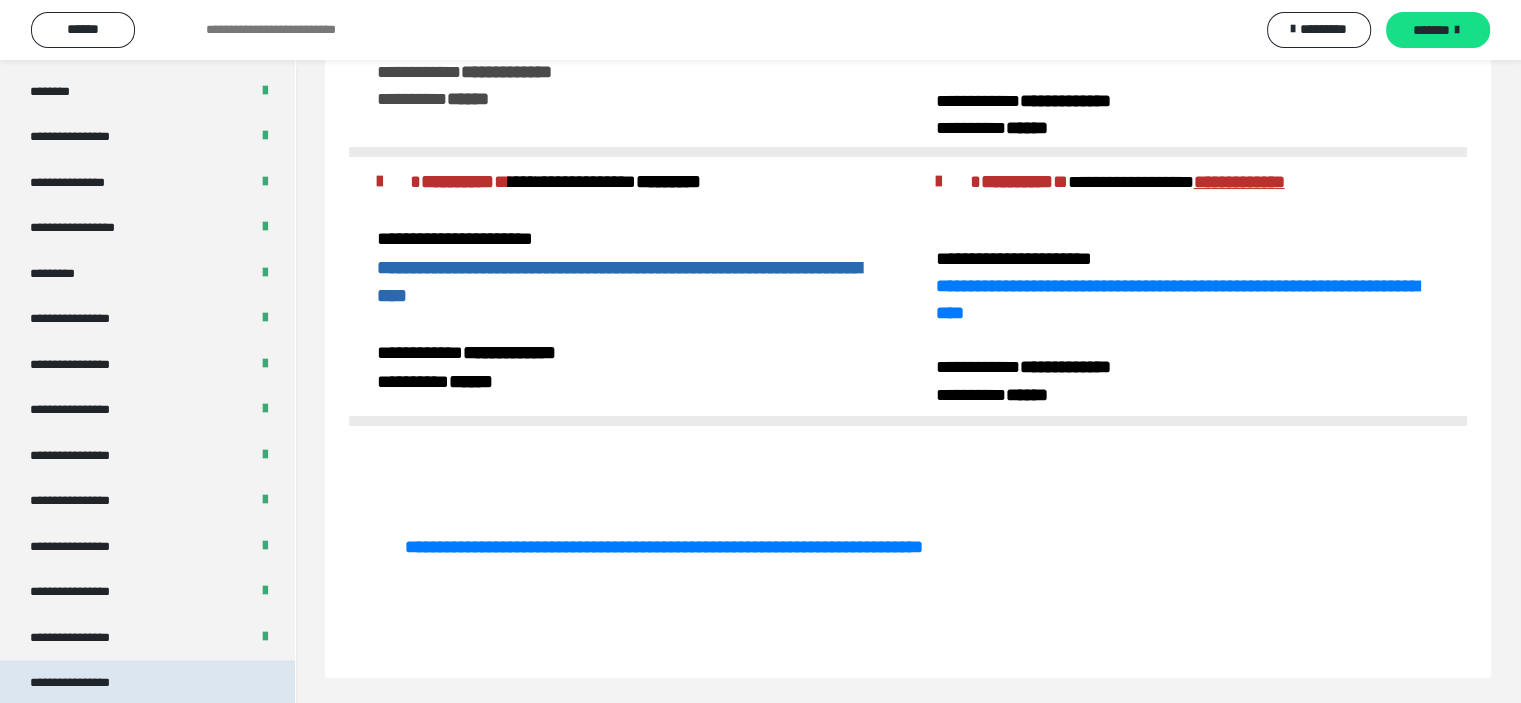 click on "**********" at bounding box center (147, 683) 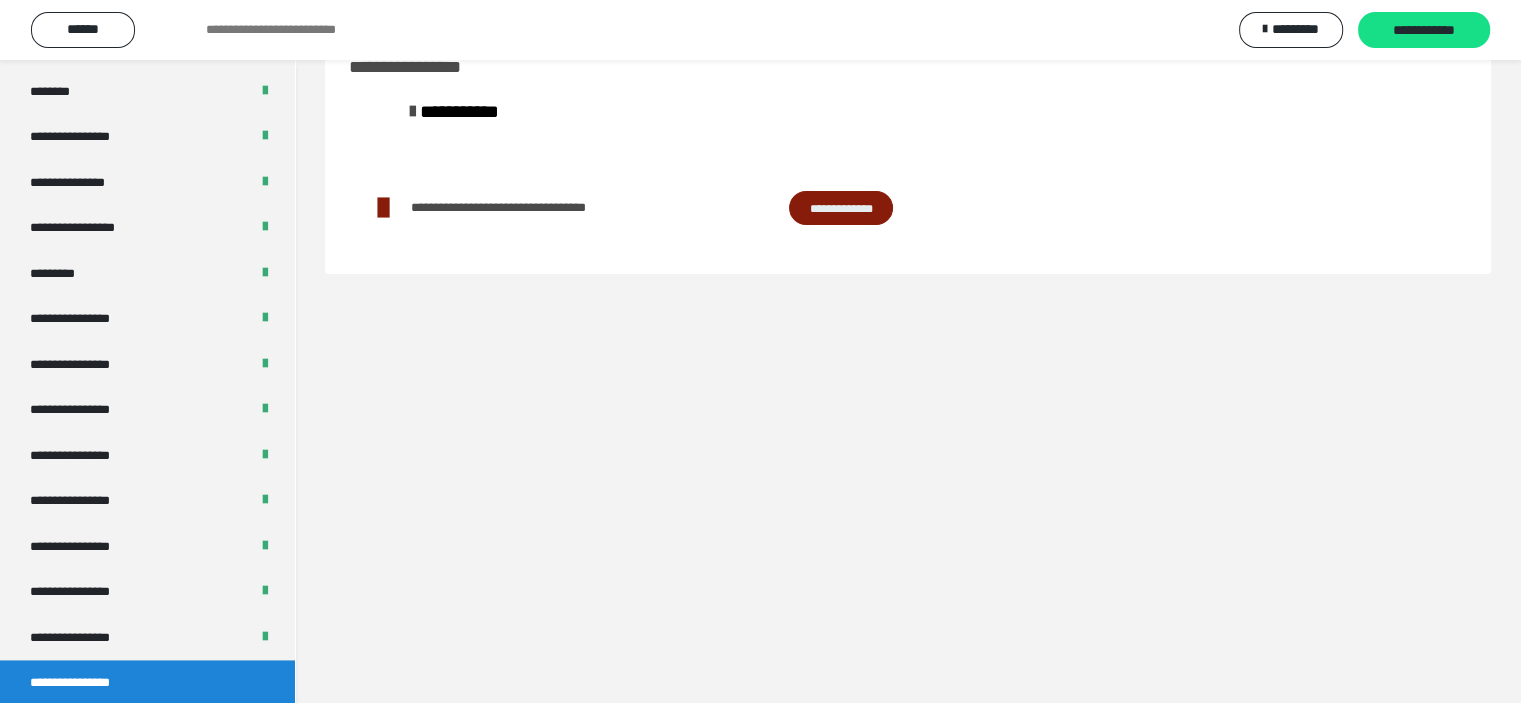 scroll, scrollTop: 60, scrollLeft: 0, axis: vertical 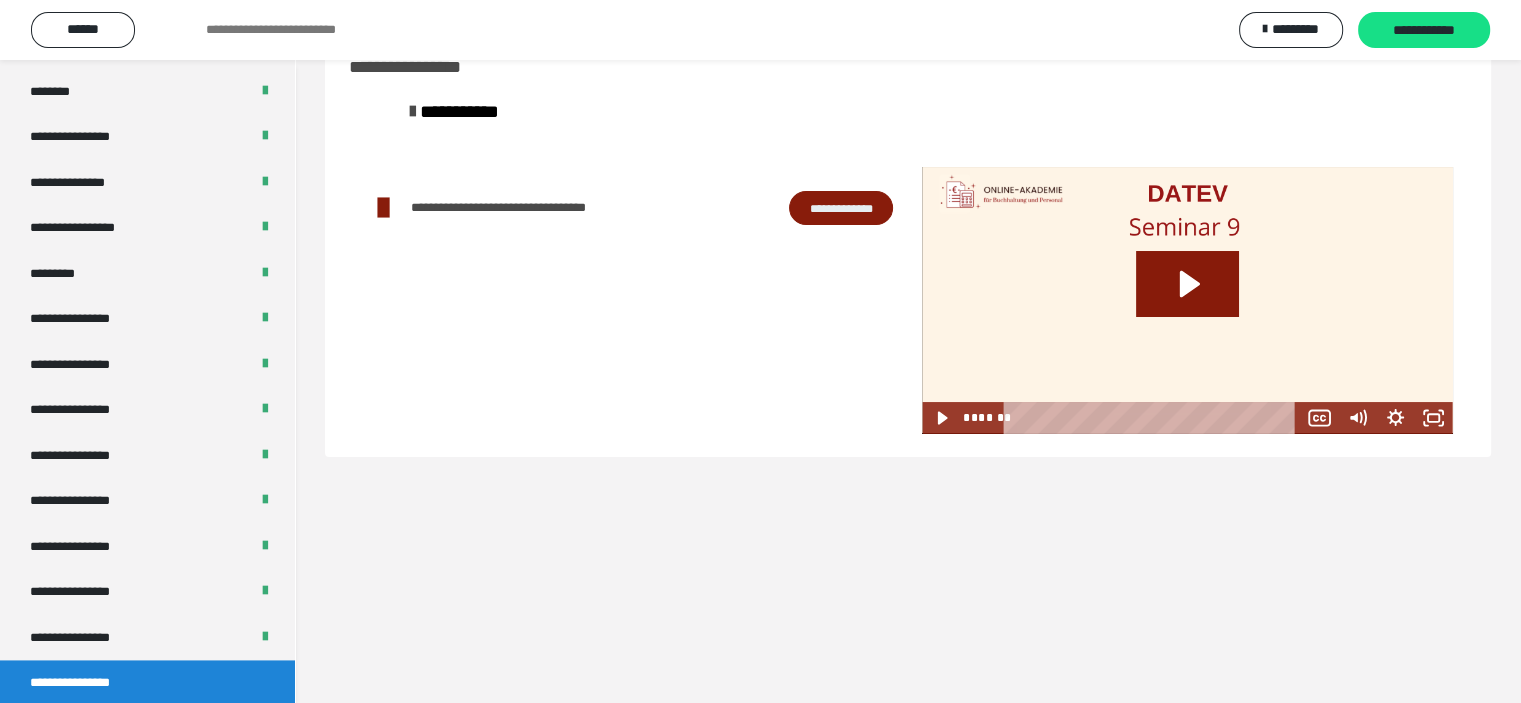 click on "**********" at bounding box center [841, 208] 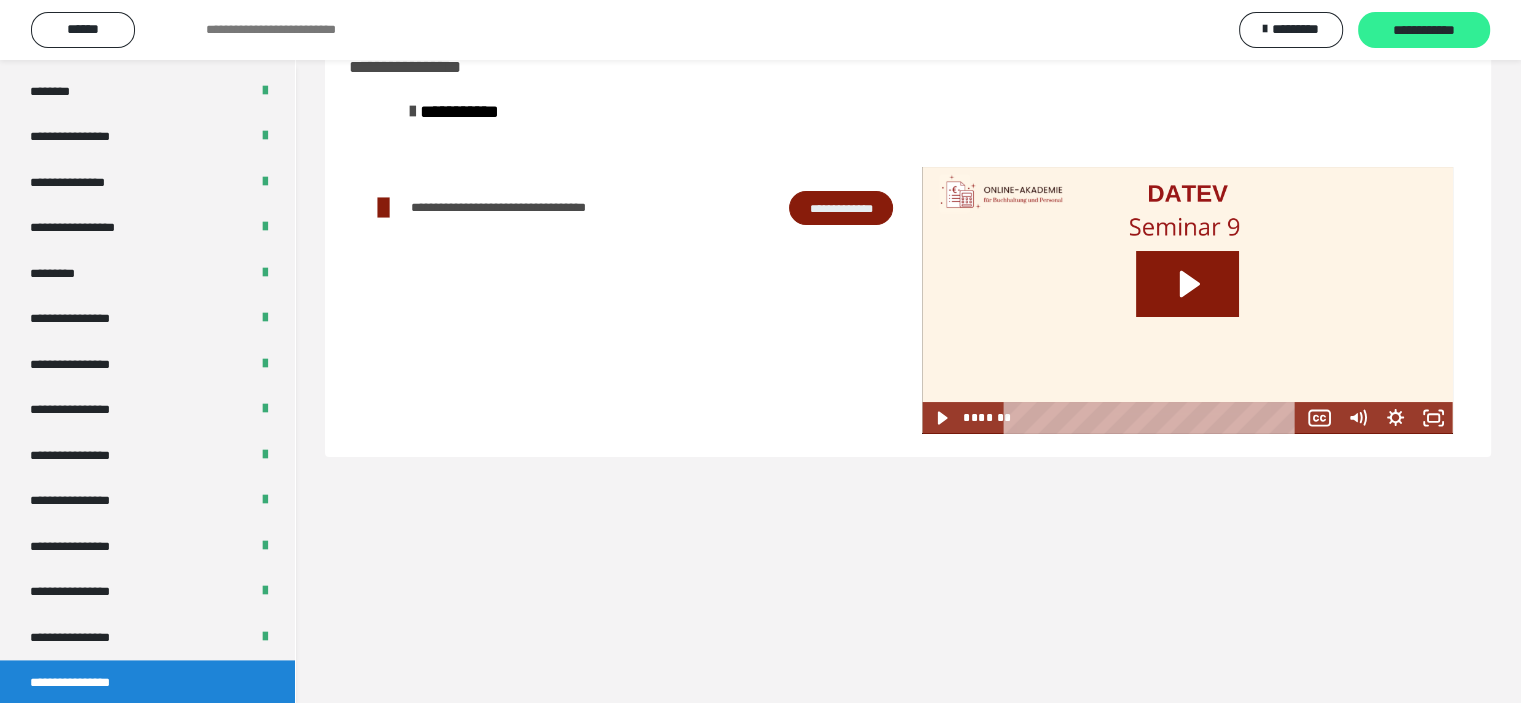 click on "**********" at bounding box center (1424, 31) 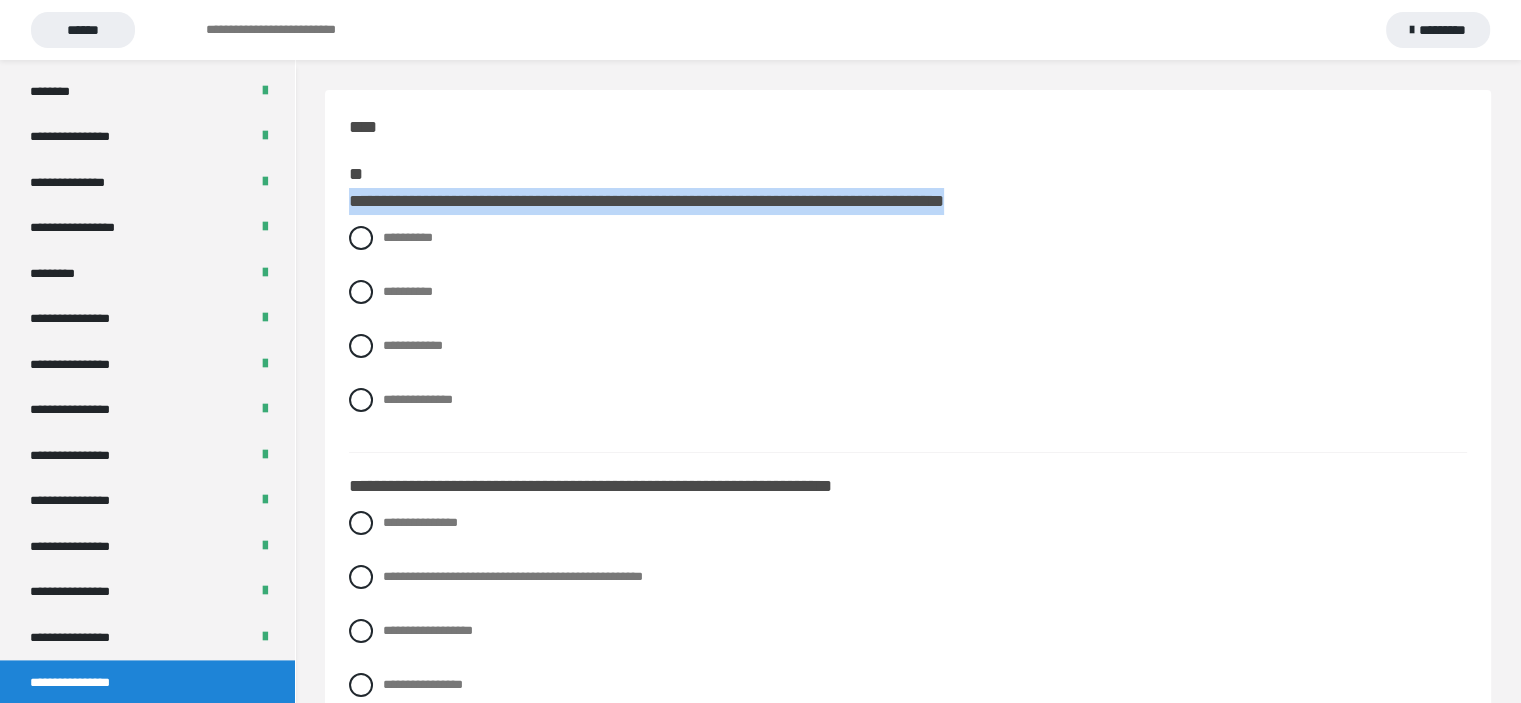 drag, startPoint x: 349, startPoint y: 199, endPoint x: 1044, endPoint y: 210, distance: 695.08704 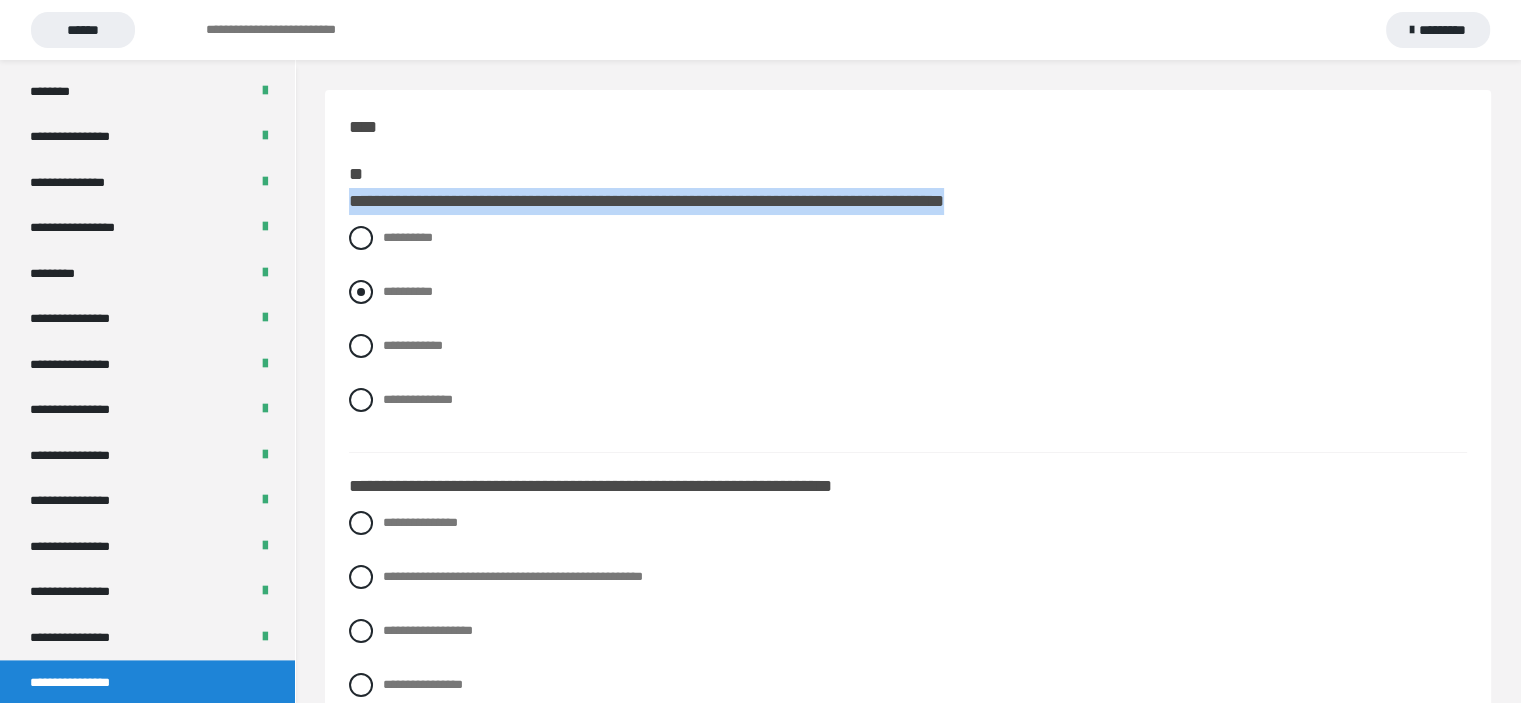 click at bounding box center (361, 292) 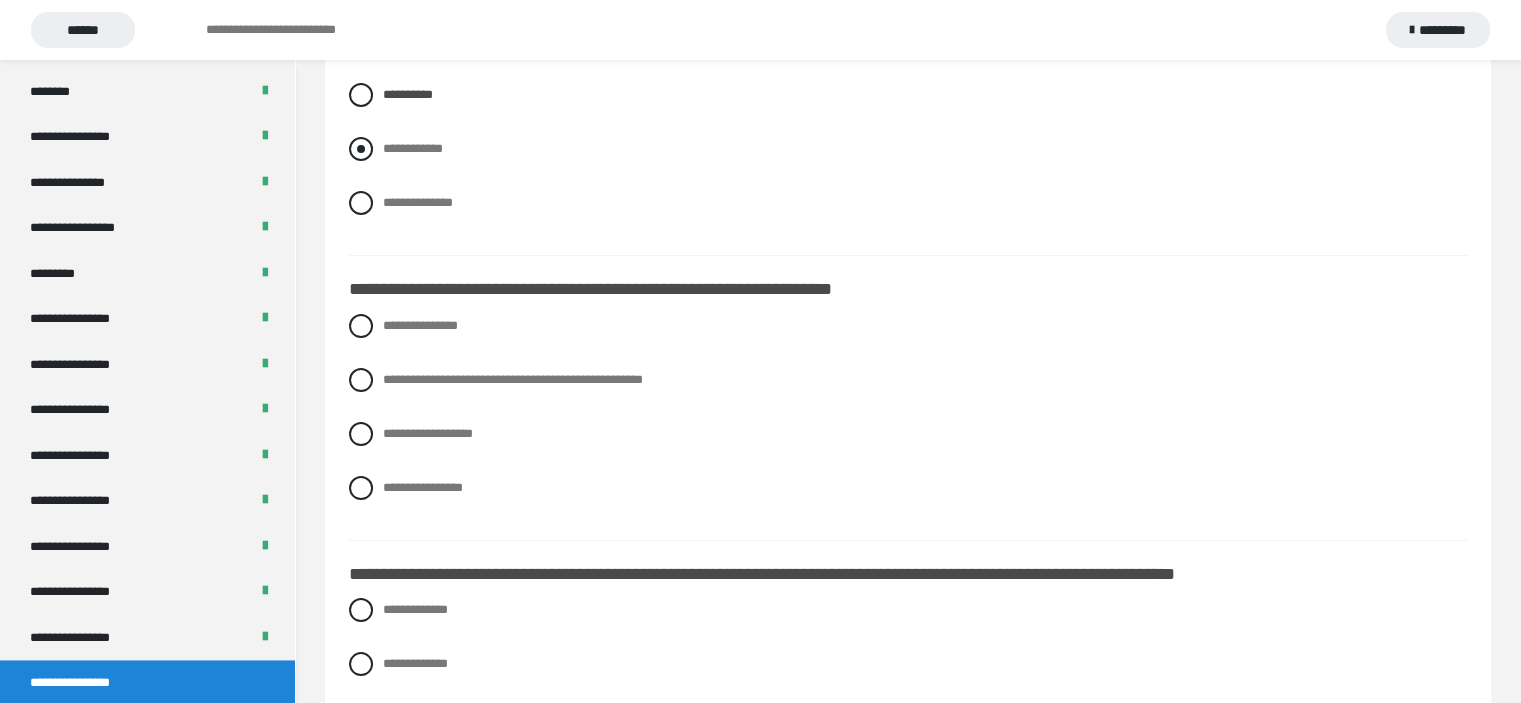 scroll, scrollTop: 200, scrollLeft: 0, axis: vertical 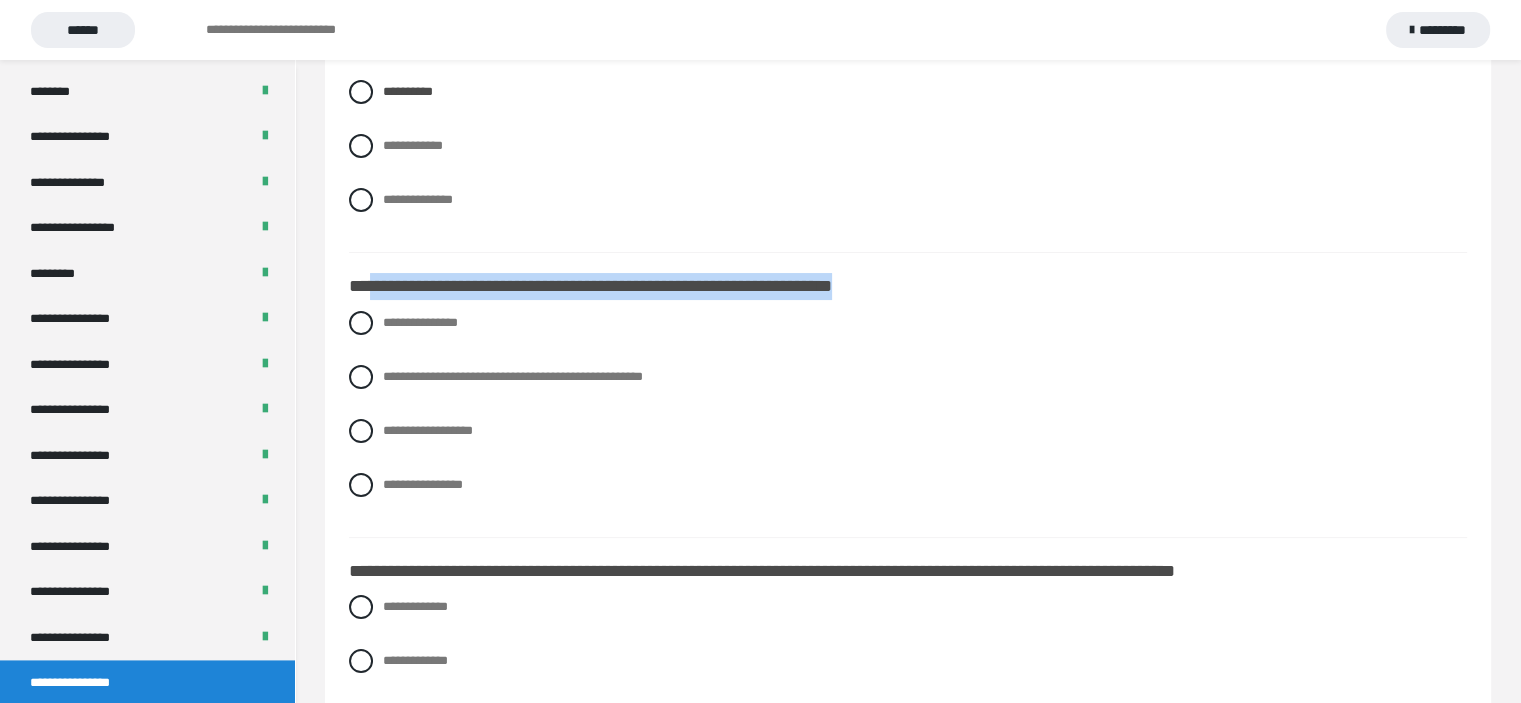 drag, startPoint x: 375, startPoint y: 303, endPoint x: 905, endPoint y: 306, distance: 530.0085 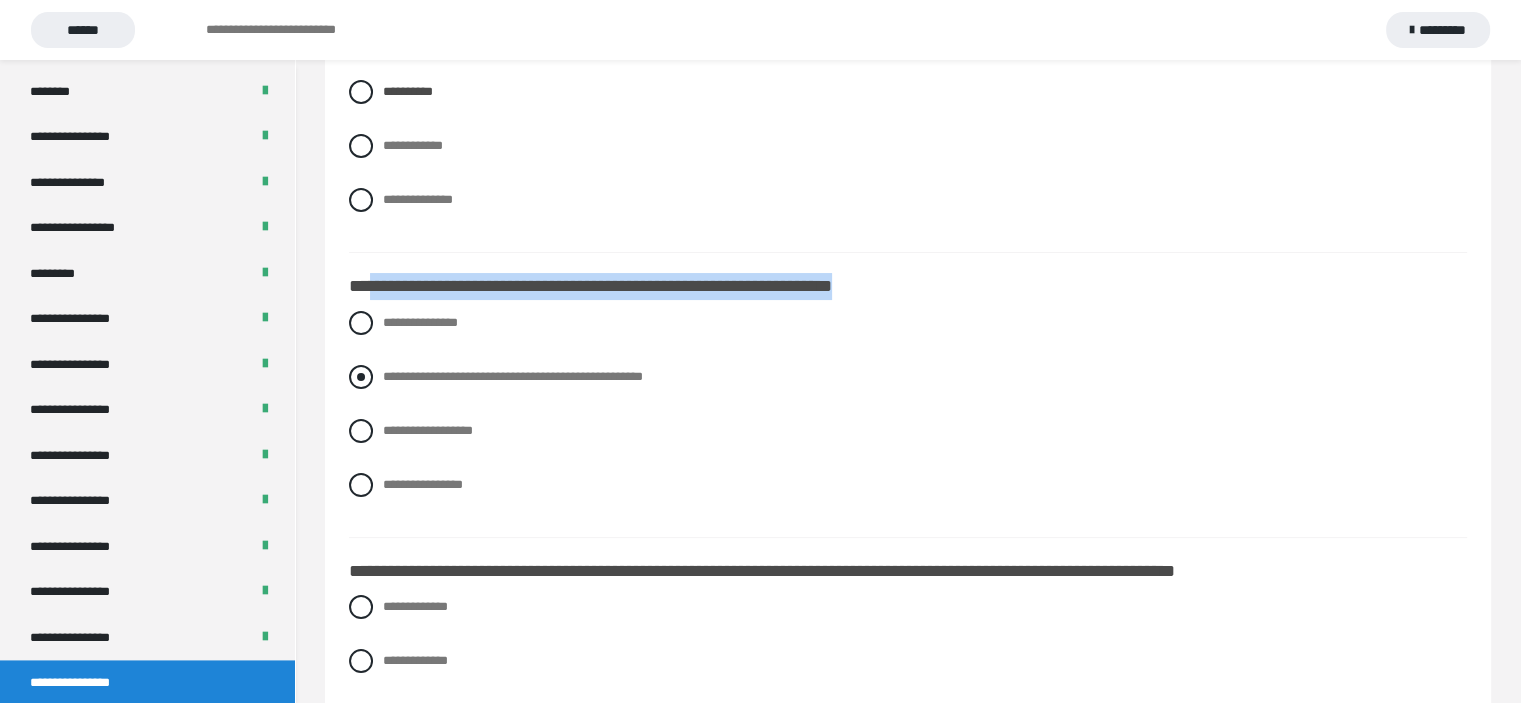 click at bounding box center (361, 377) 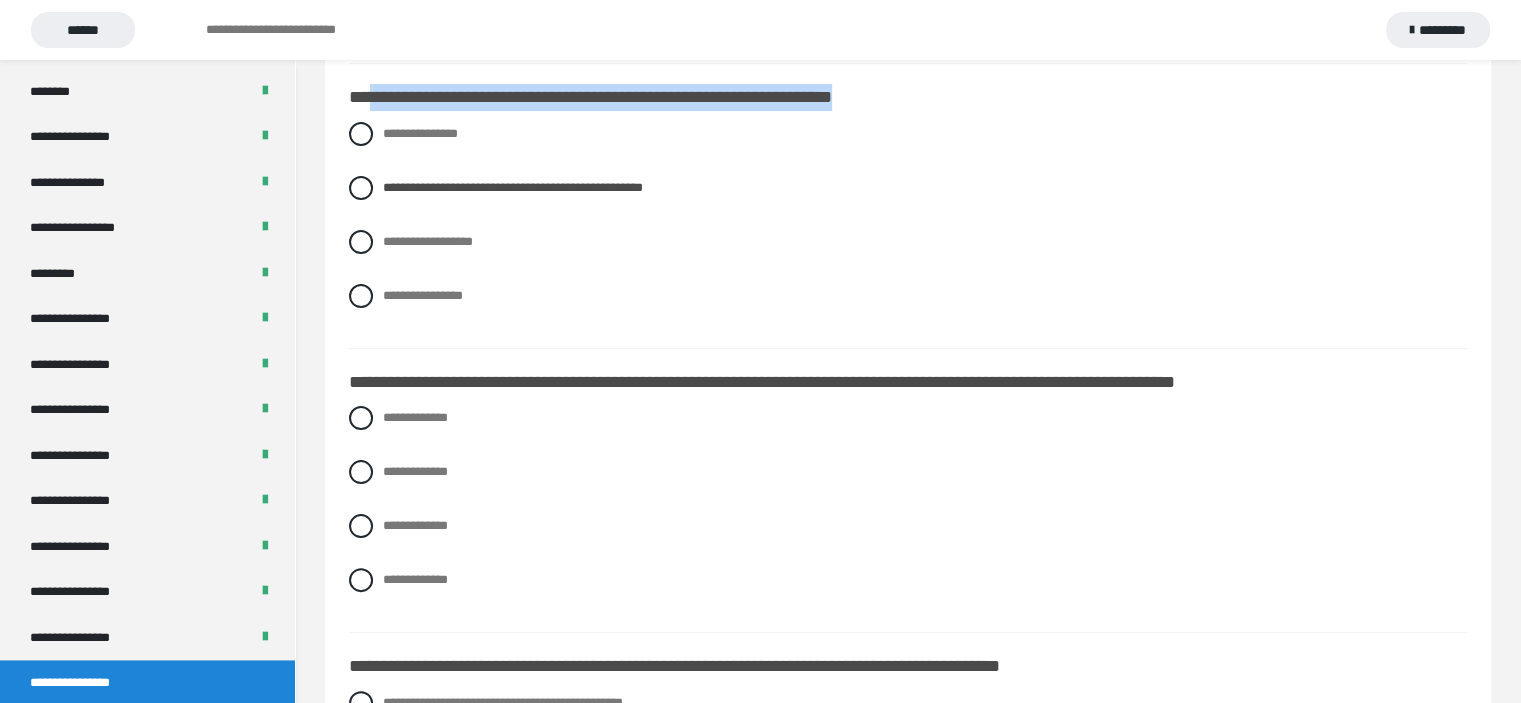 scroll, scrollTop: 400, scrollLeft: 0, axis: vertical 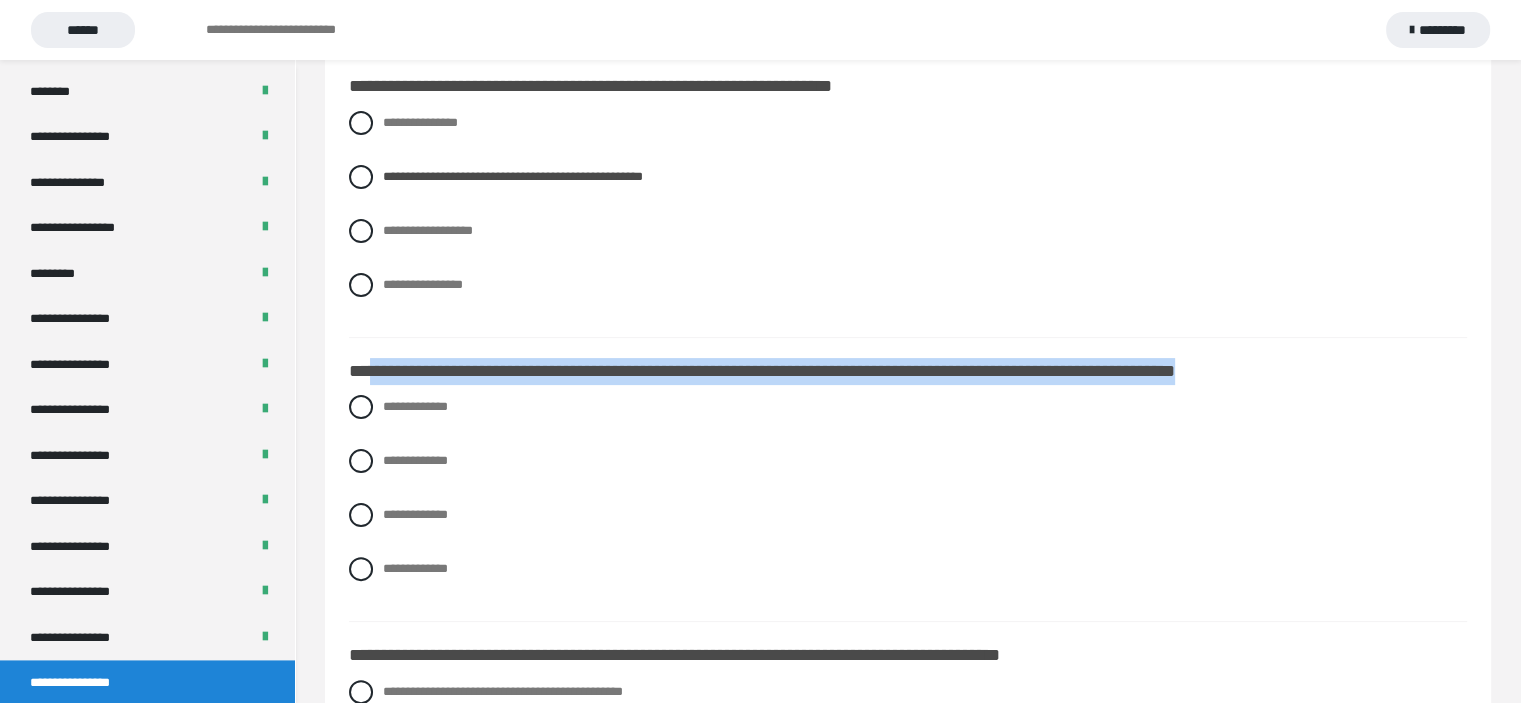 drag, startPoint x: 372, startPoint y: 388, endPoint x: 1308, endPoint y: 389, distance: 936.00055 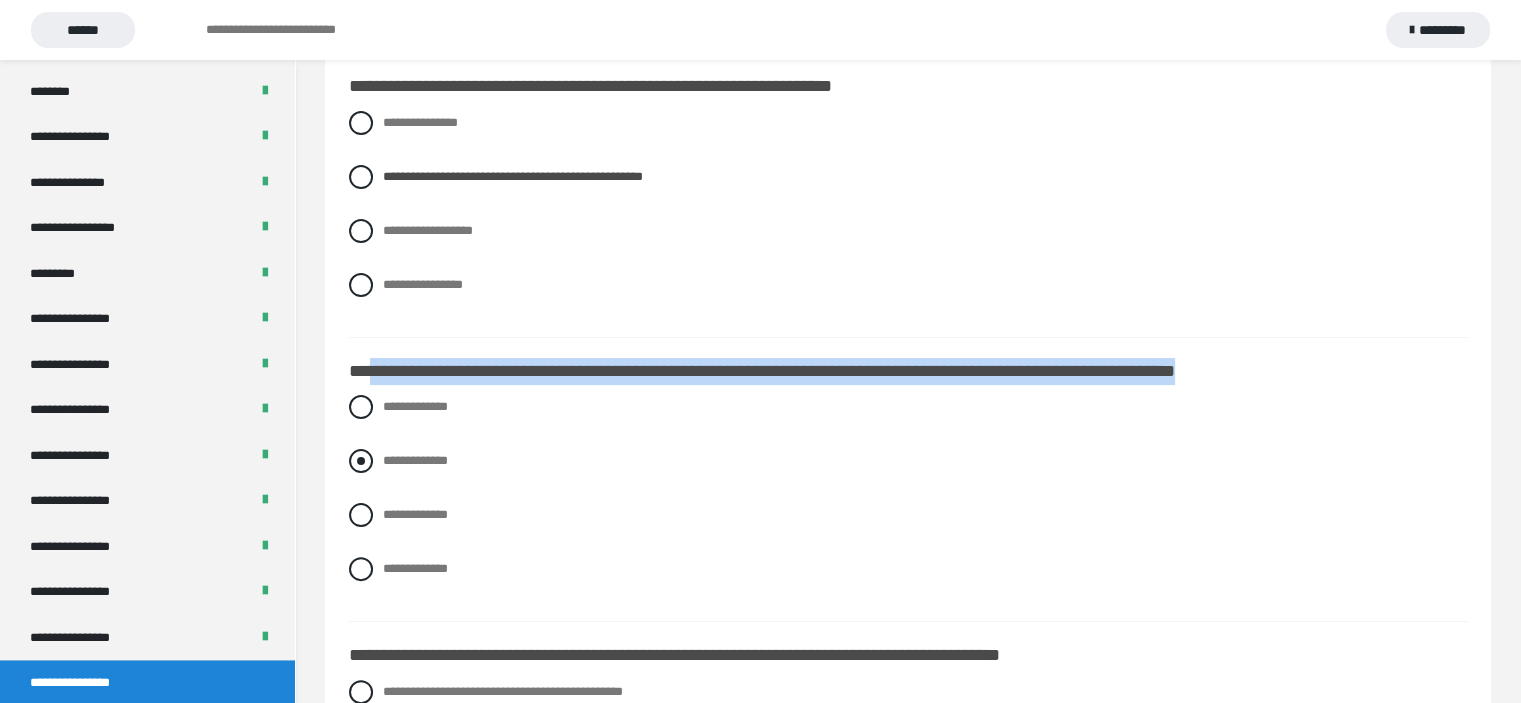 click at bounding box center [361, 461] 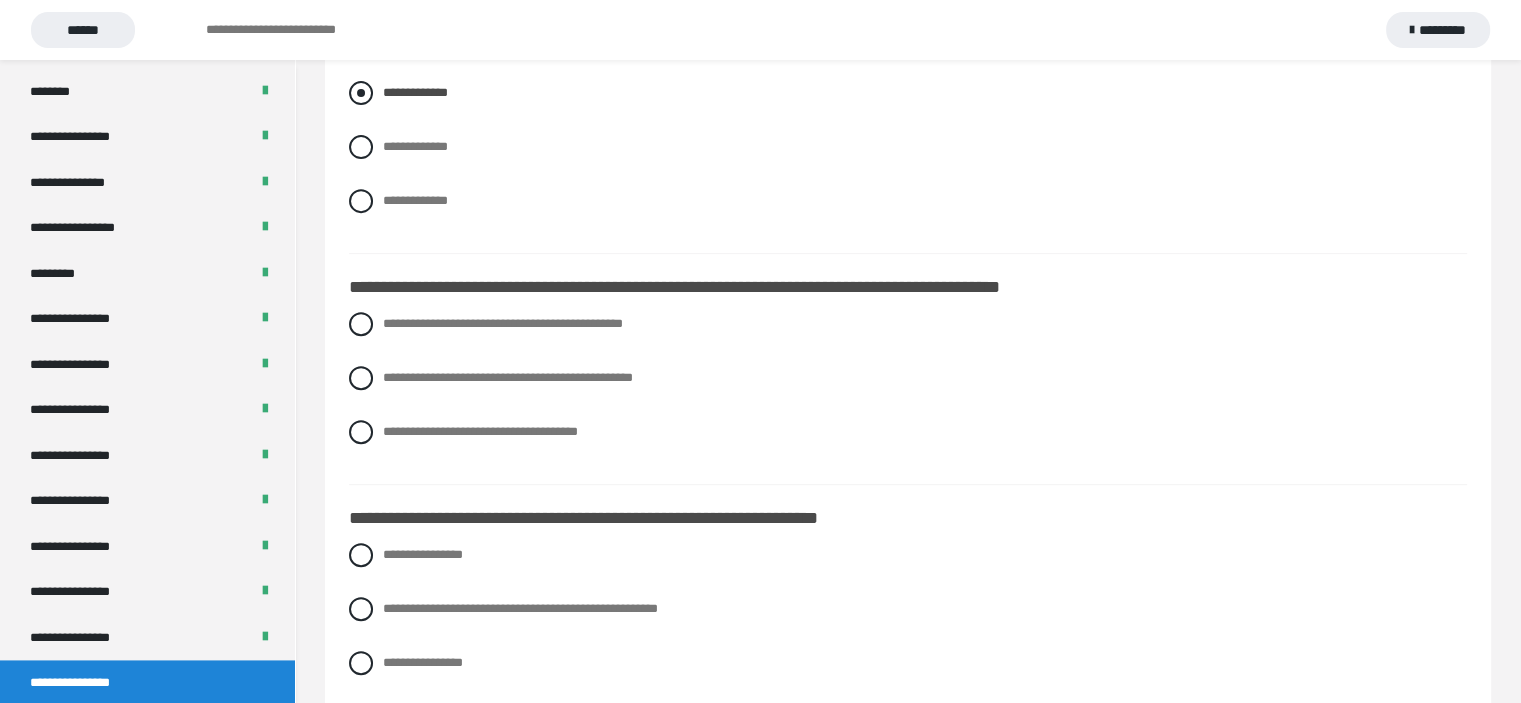 scroll, scrollTop: 800, scrollLeft: 0, axis: vertical 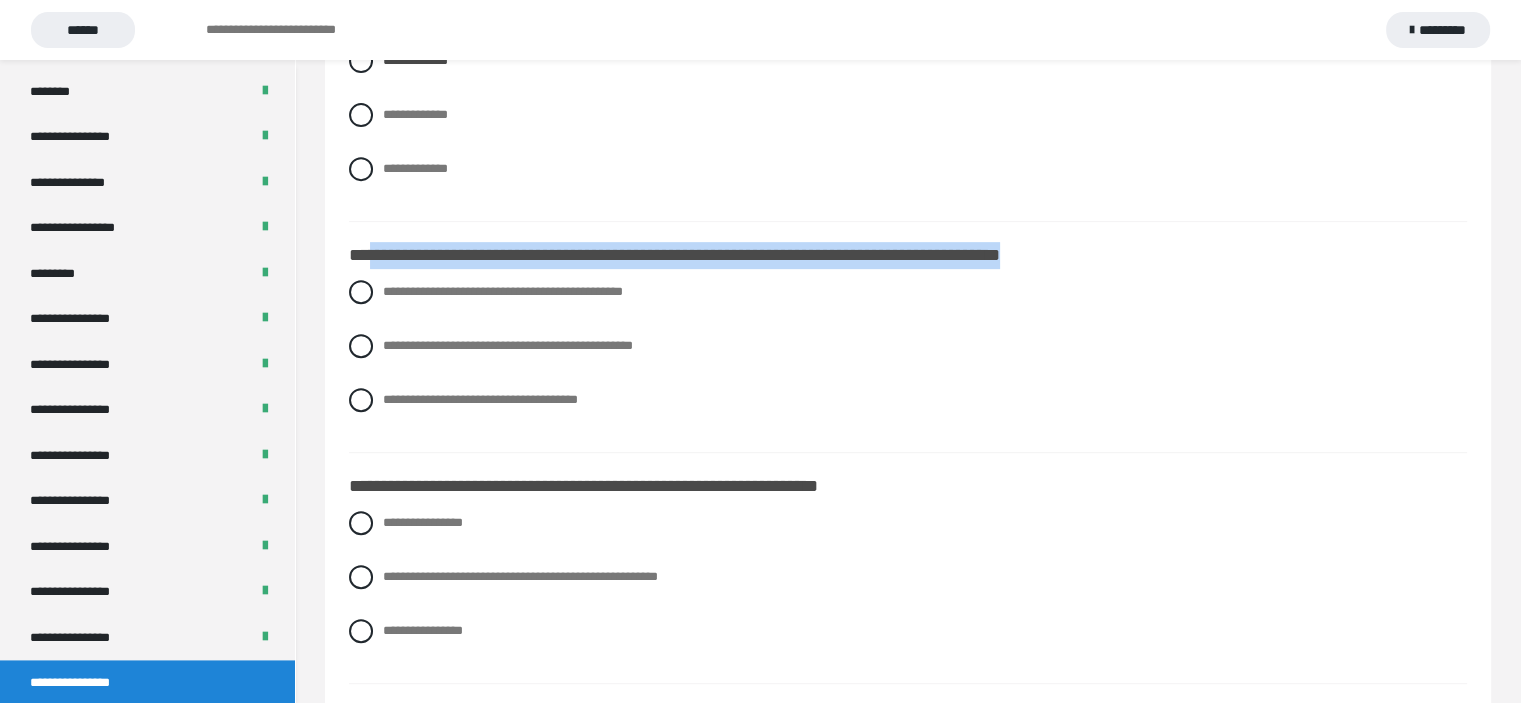 drag, startPoint x: 372, startPoint y: 271, endPoint x: 1101, endPoint y: 276, distance: 729.01715 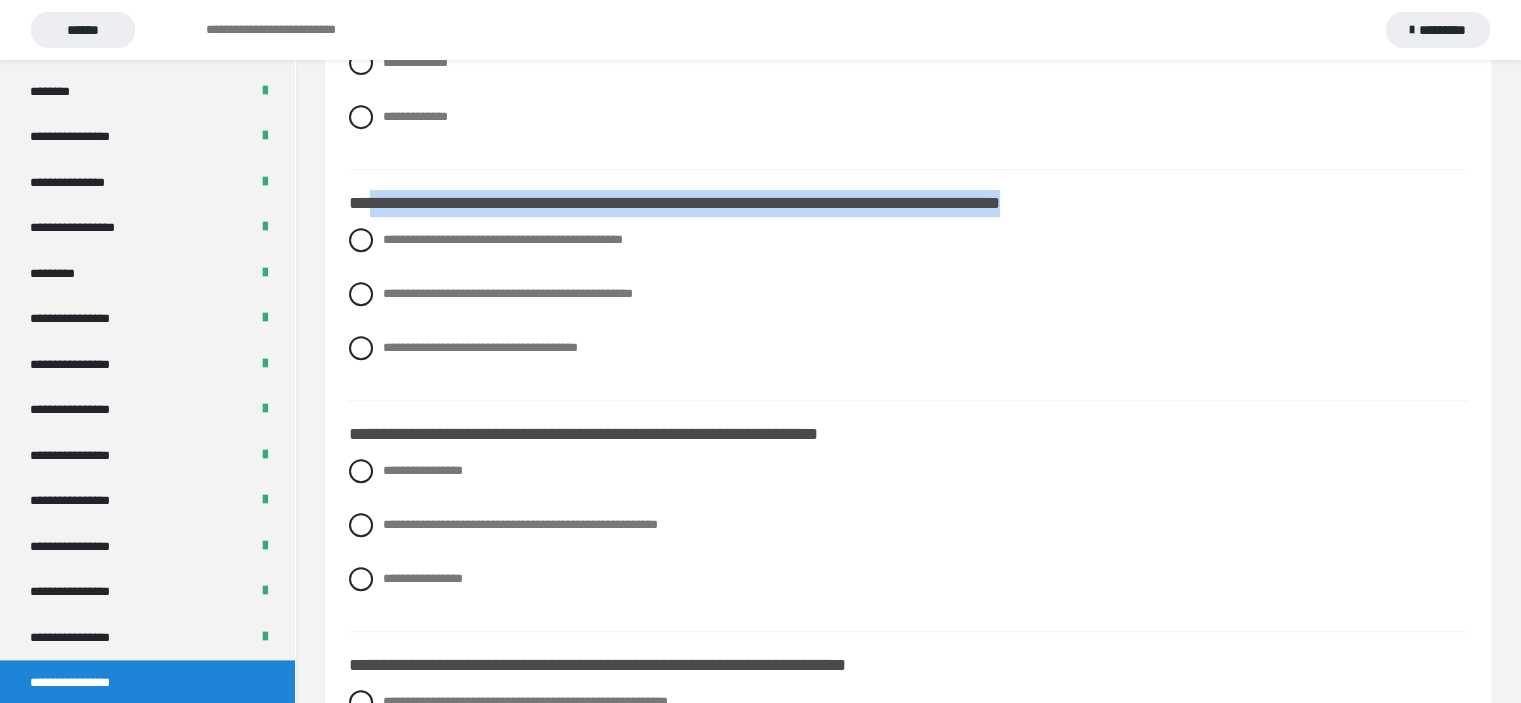 scroll, scrollTop: 900, scrollLeft: 0, axis: vertical 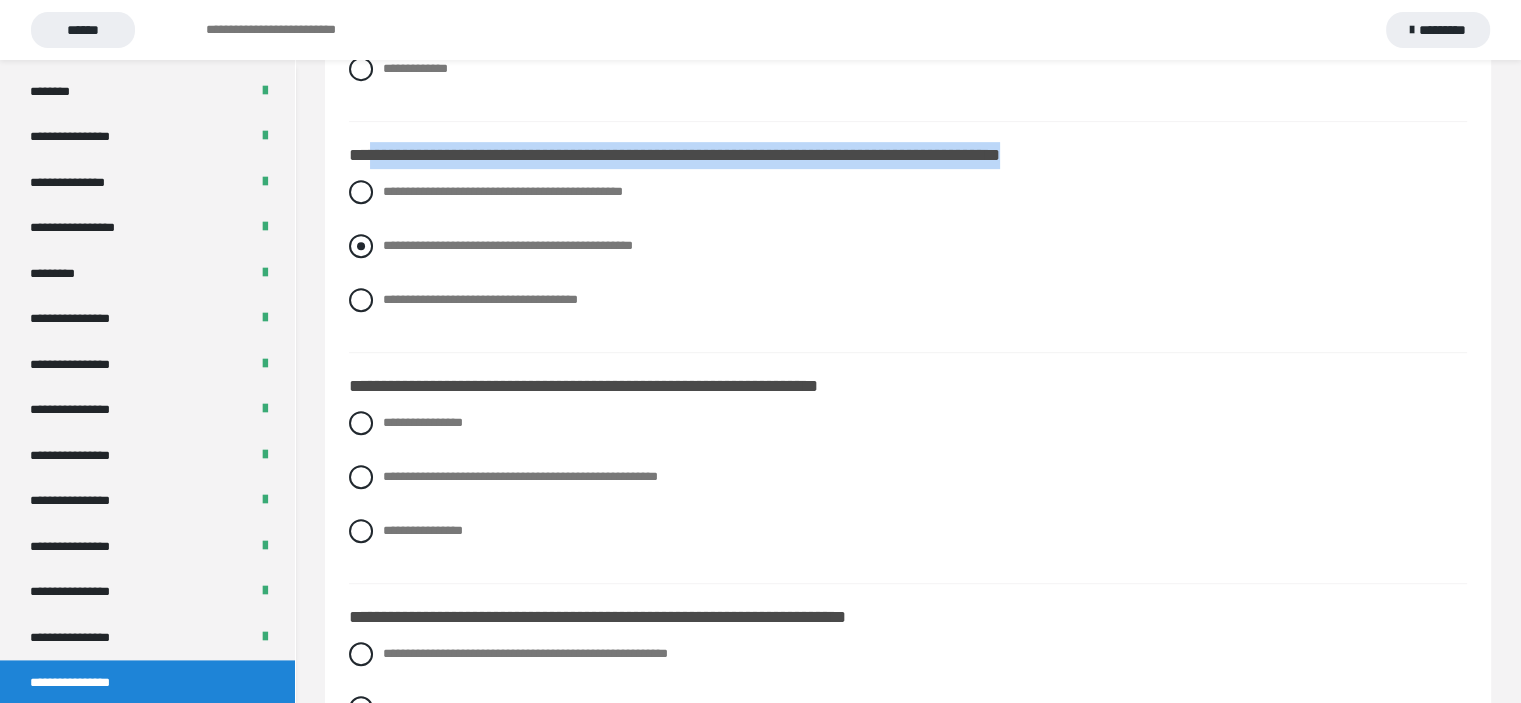 click at bounding box center (361, 246) 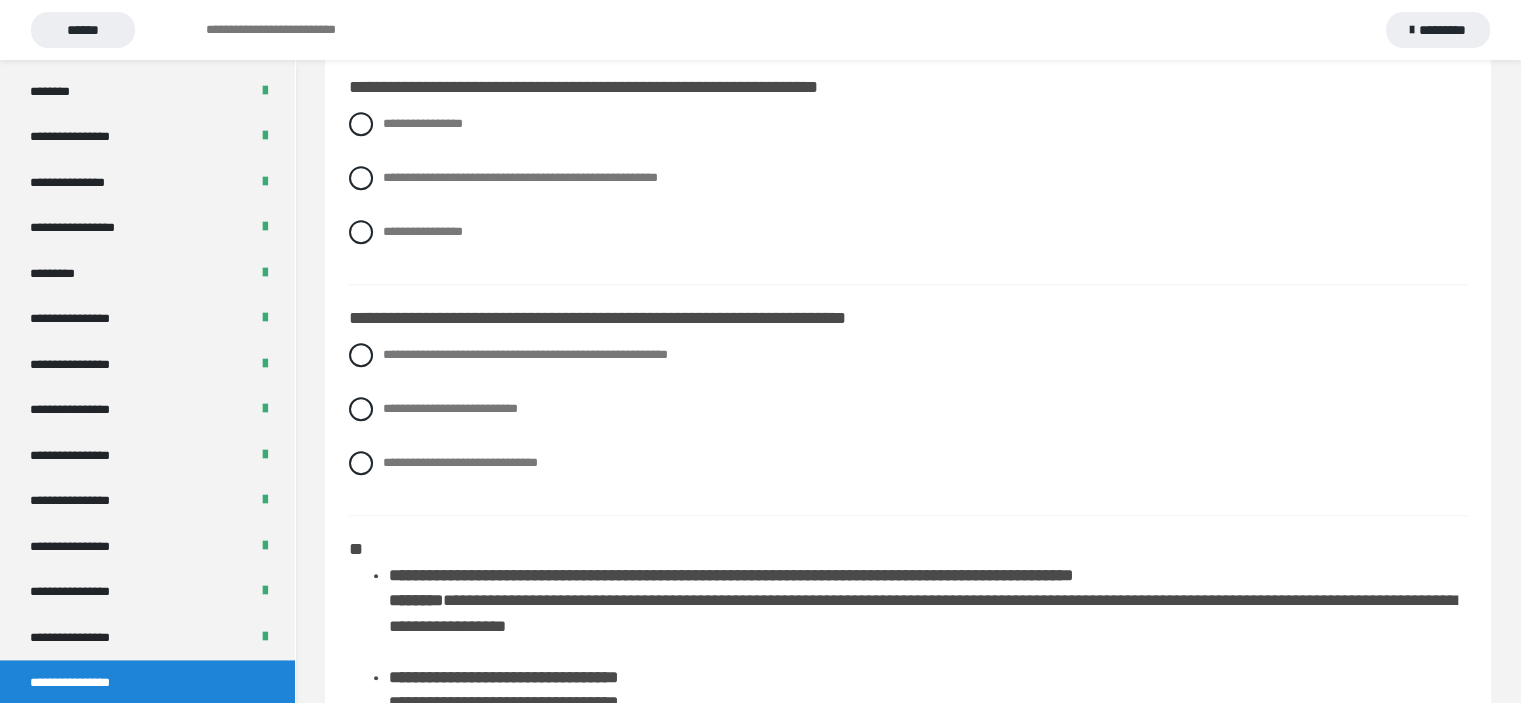 scroll, scrollTop: 1200, scrollLeft: 0, axis: vertical 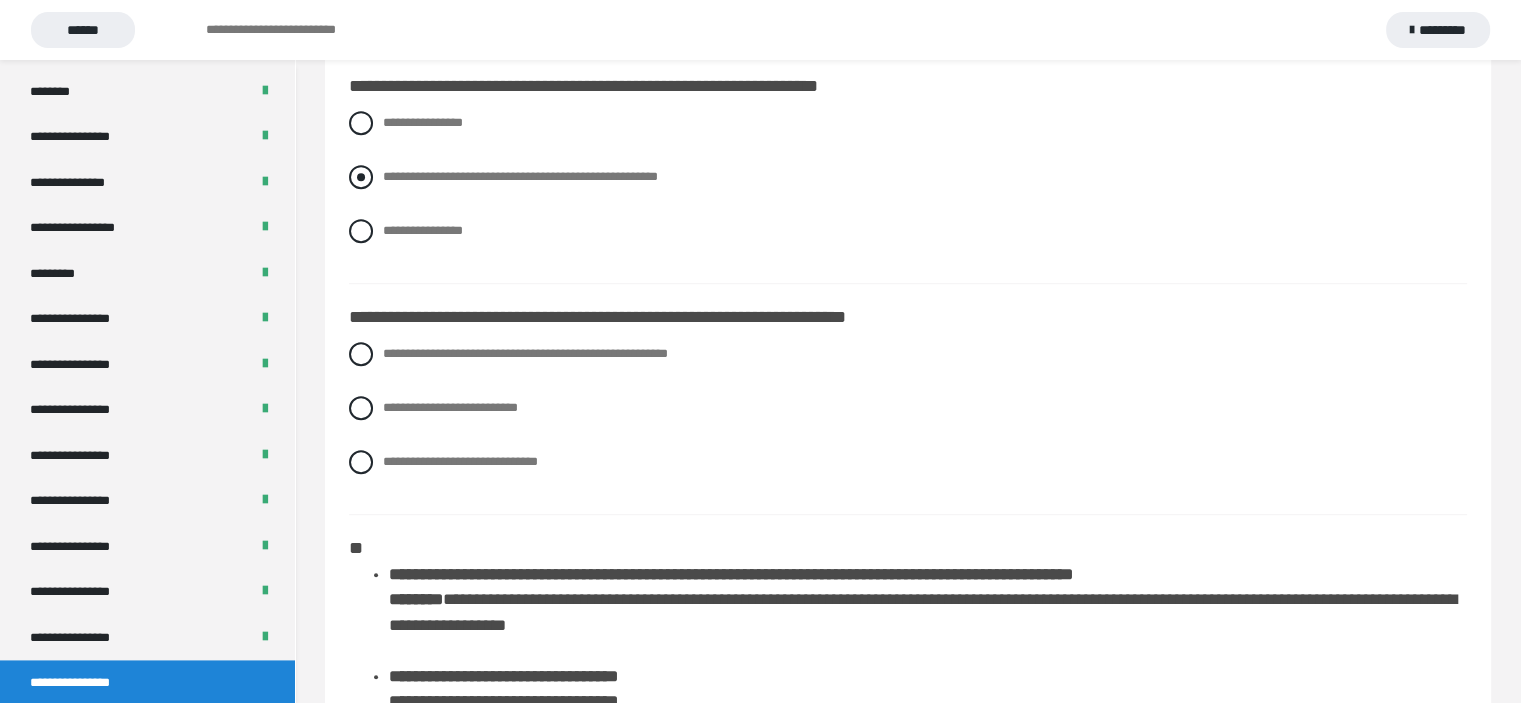 click at bounding box center (361, 177) 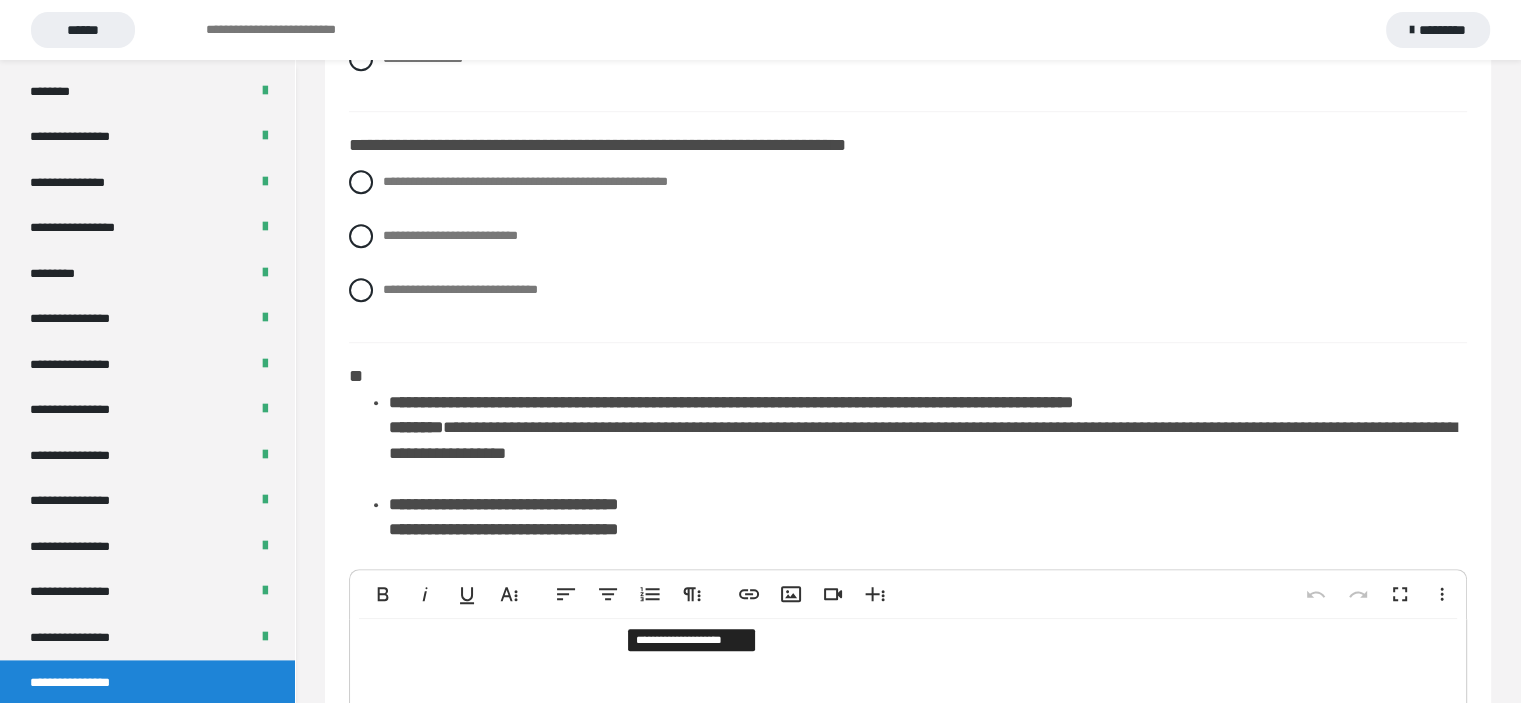 scroll, scrollTop: 1337, scrollLeft: 0, axis: vertical 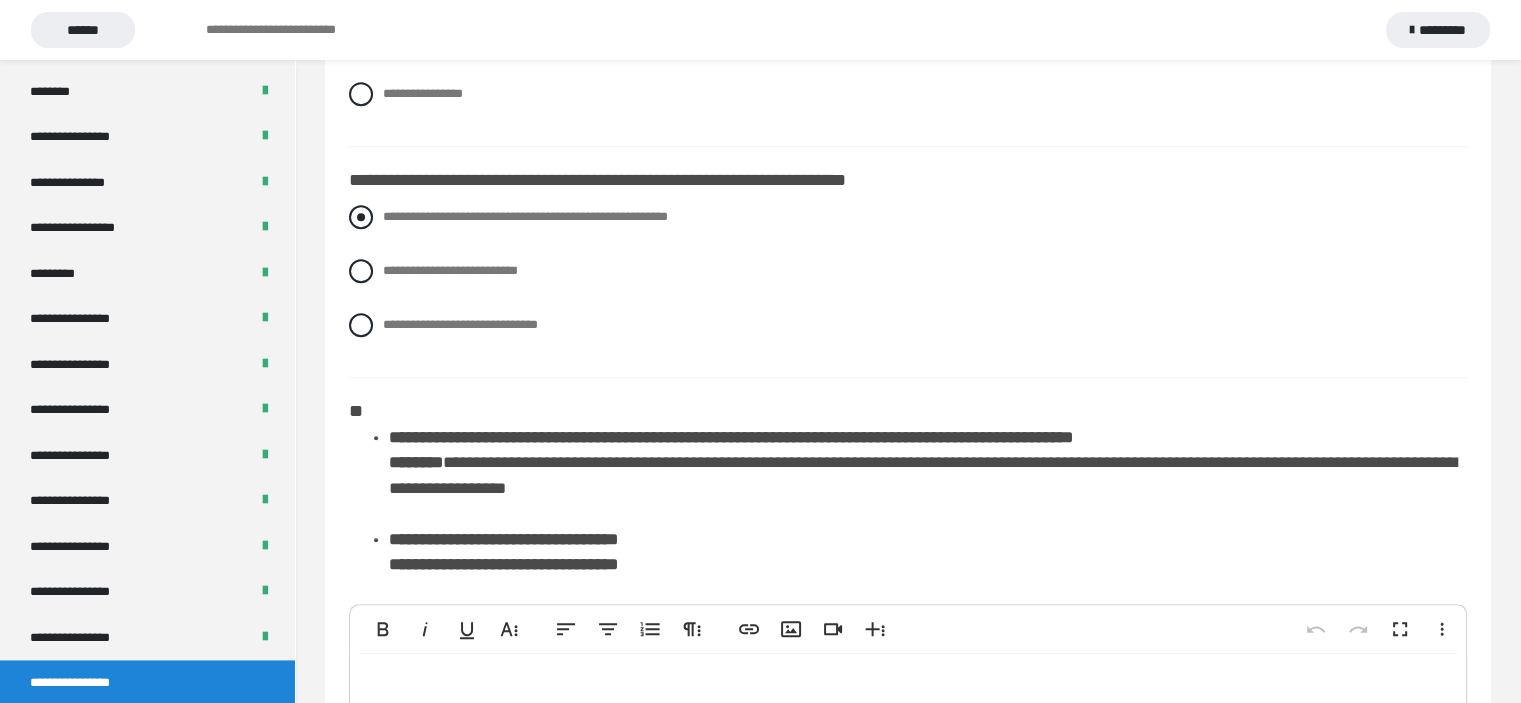 click at bounding box center [361, 217] 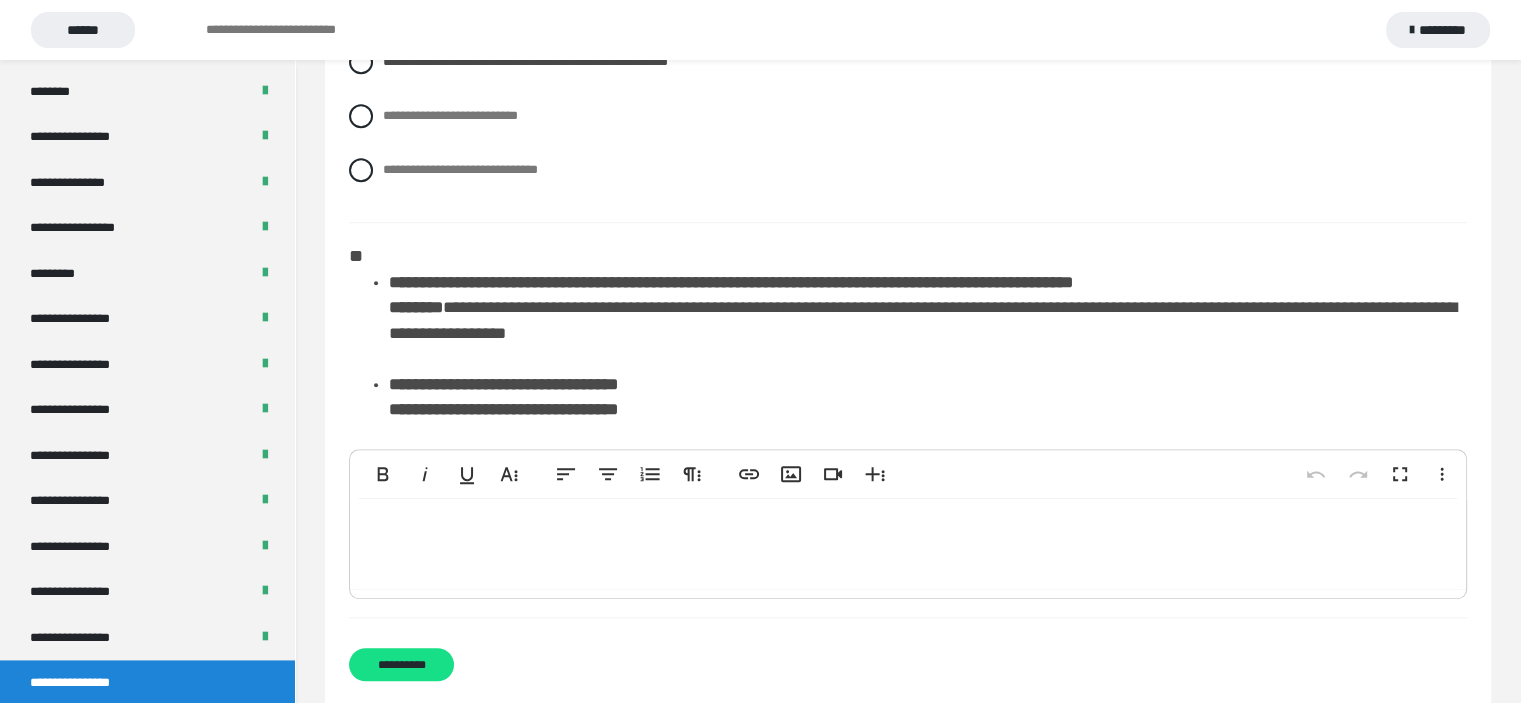scroll, scrollTop: 1537, scrollLeft: 0, axis: vertical 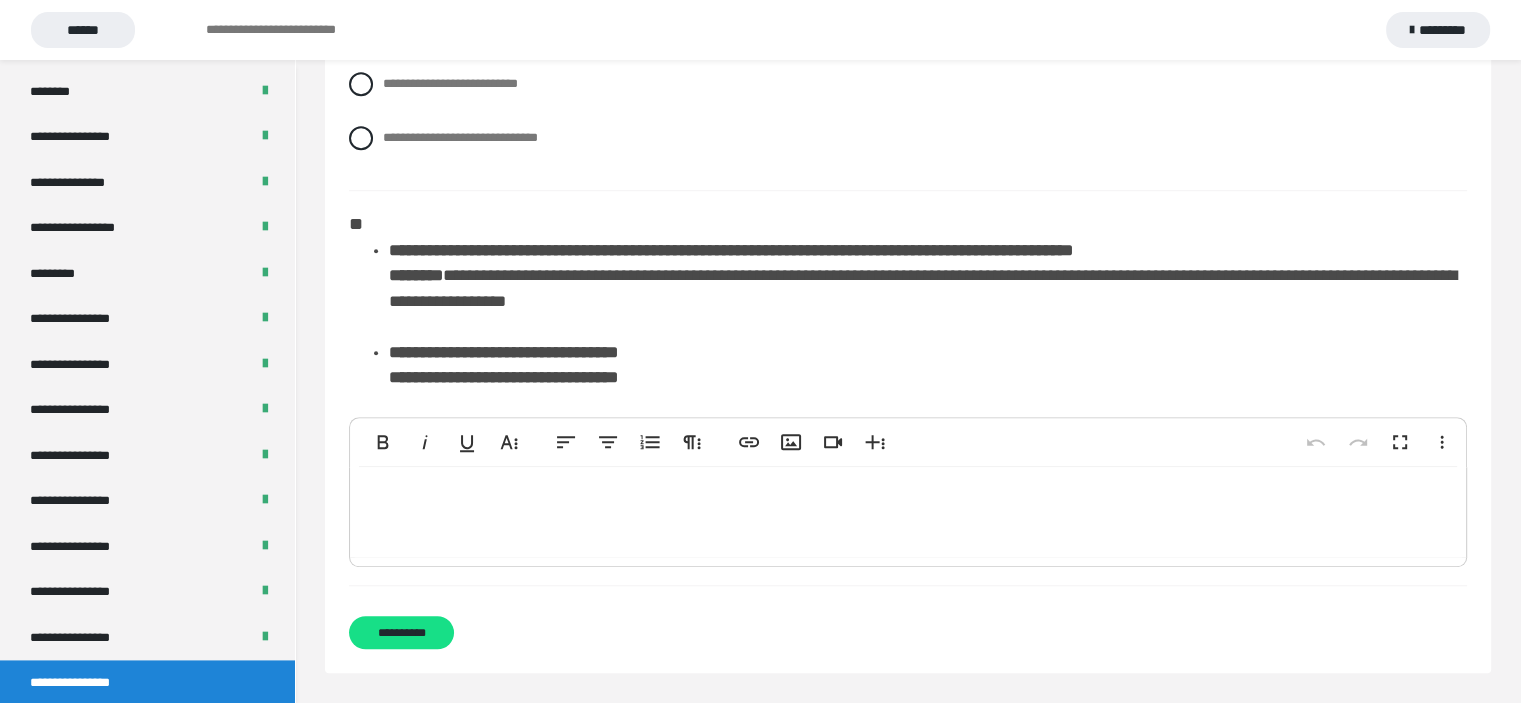 click on "**********" at bounding box center [503, 377] 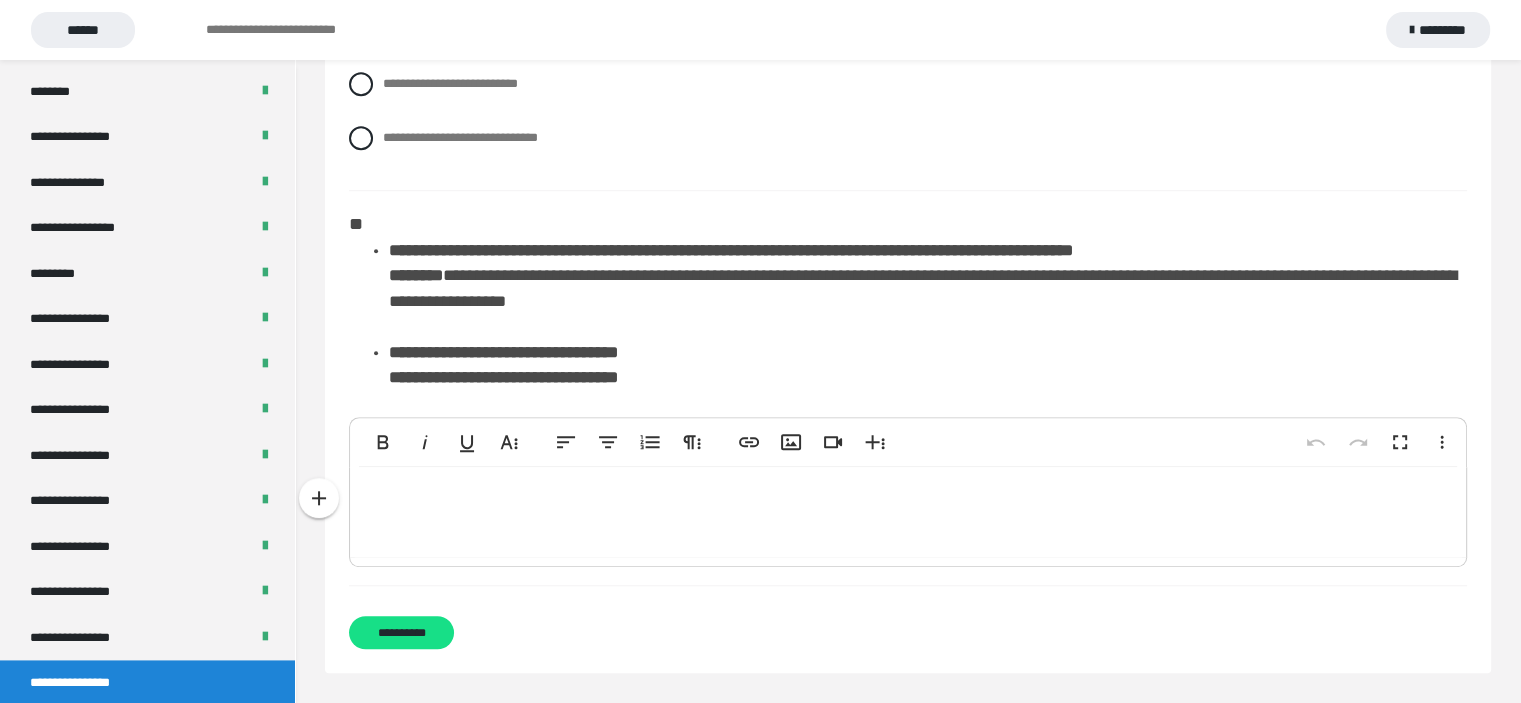 type 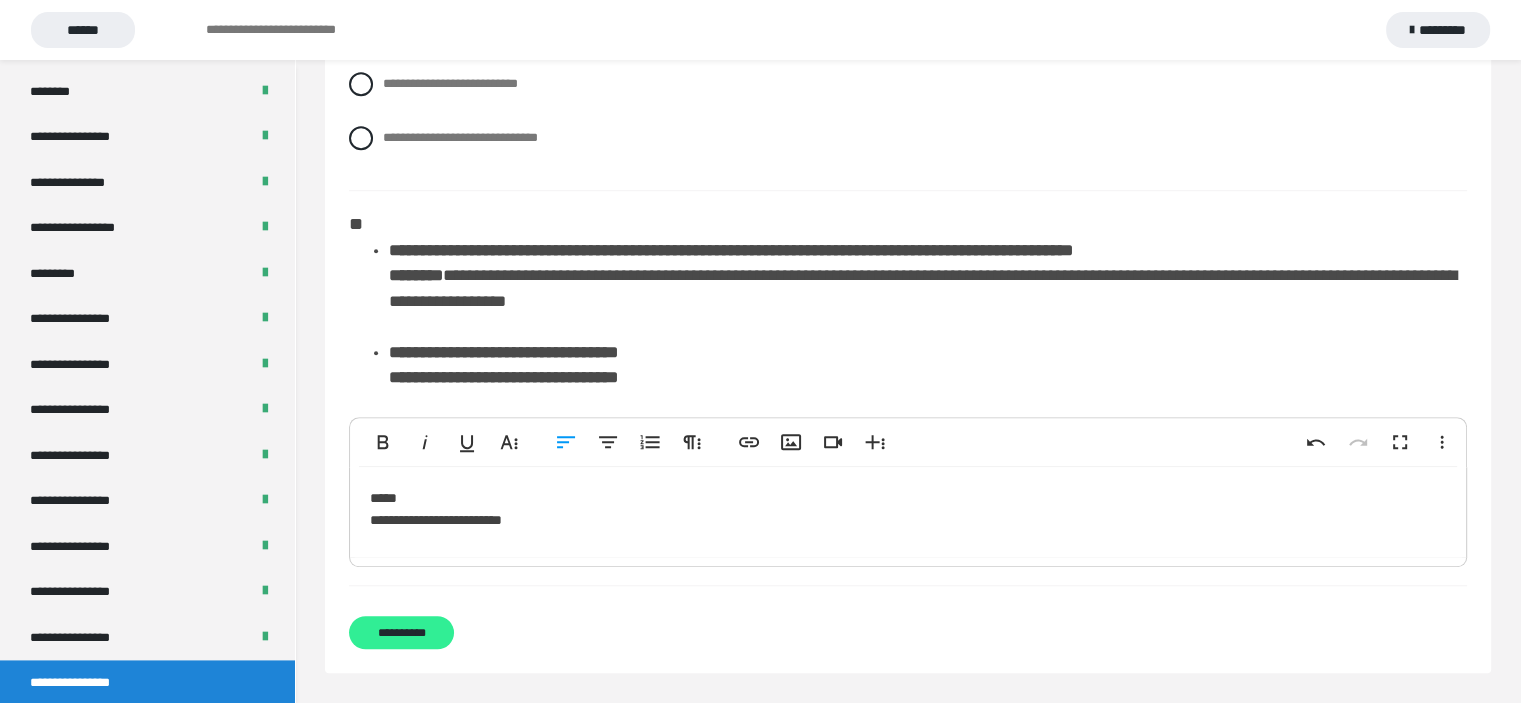 click on "**********" at bounding box center [401, 632] 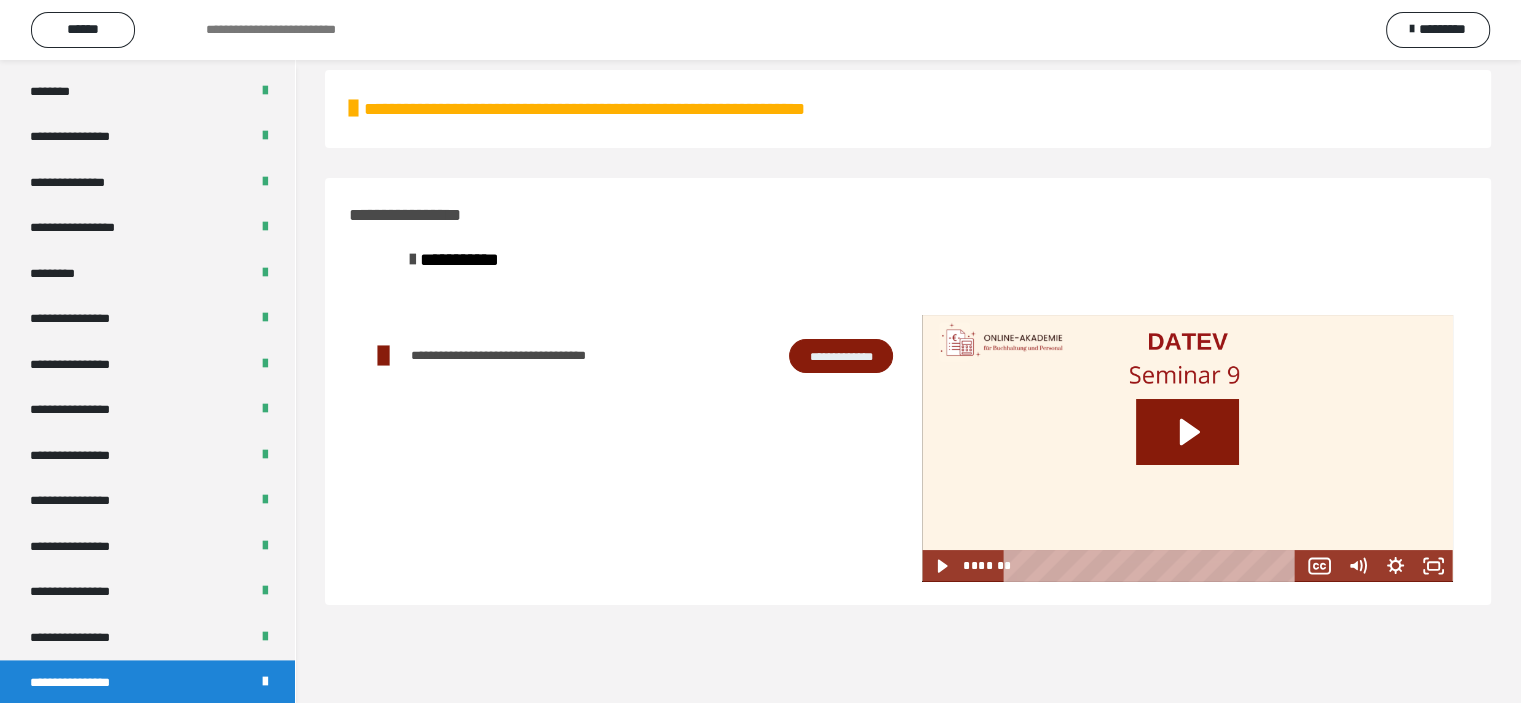 scroll, scrollTop: 0, scrollLeft: 0, axis: both 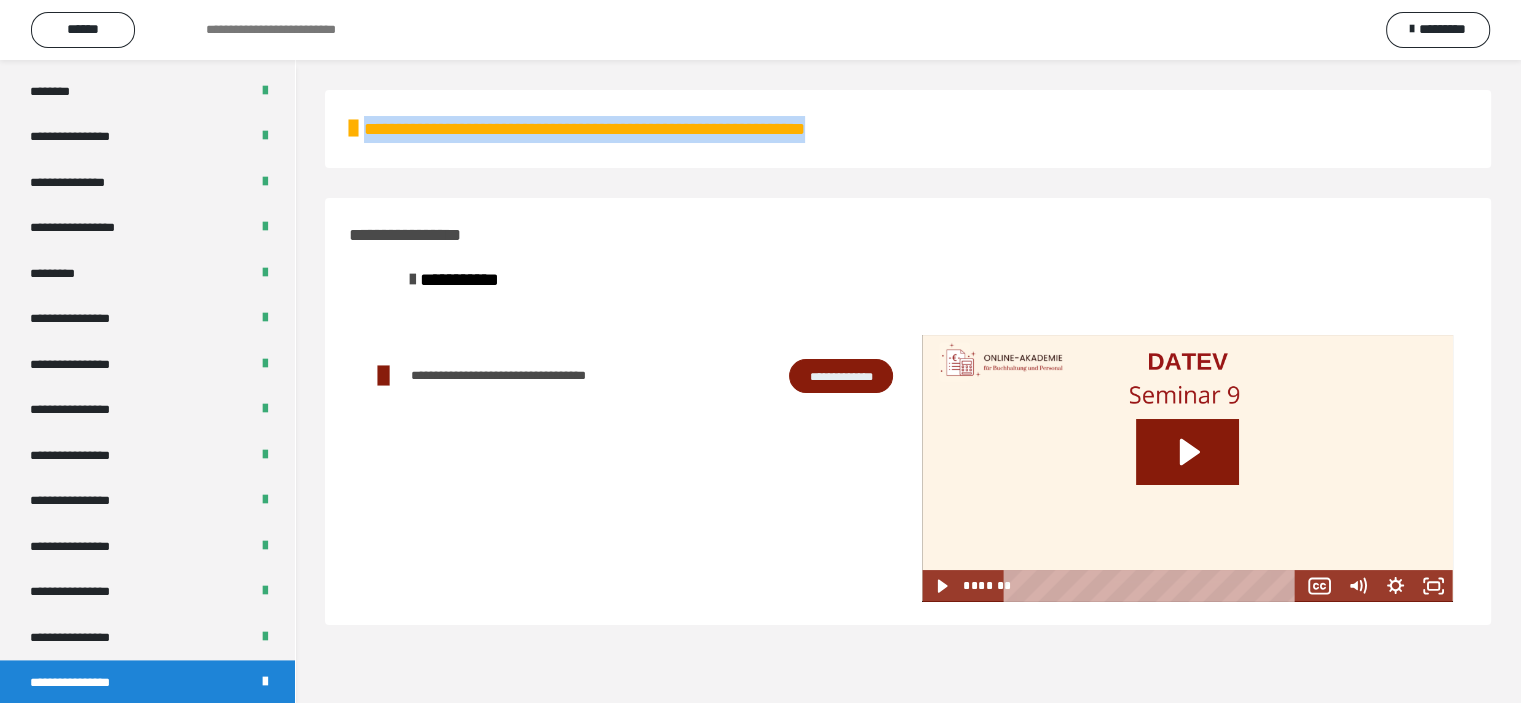 drag, startPoint x: 387, startPoint y: 127, endPoint x: 1017, endPoint y: 129, distance: 630.0032 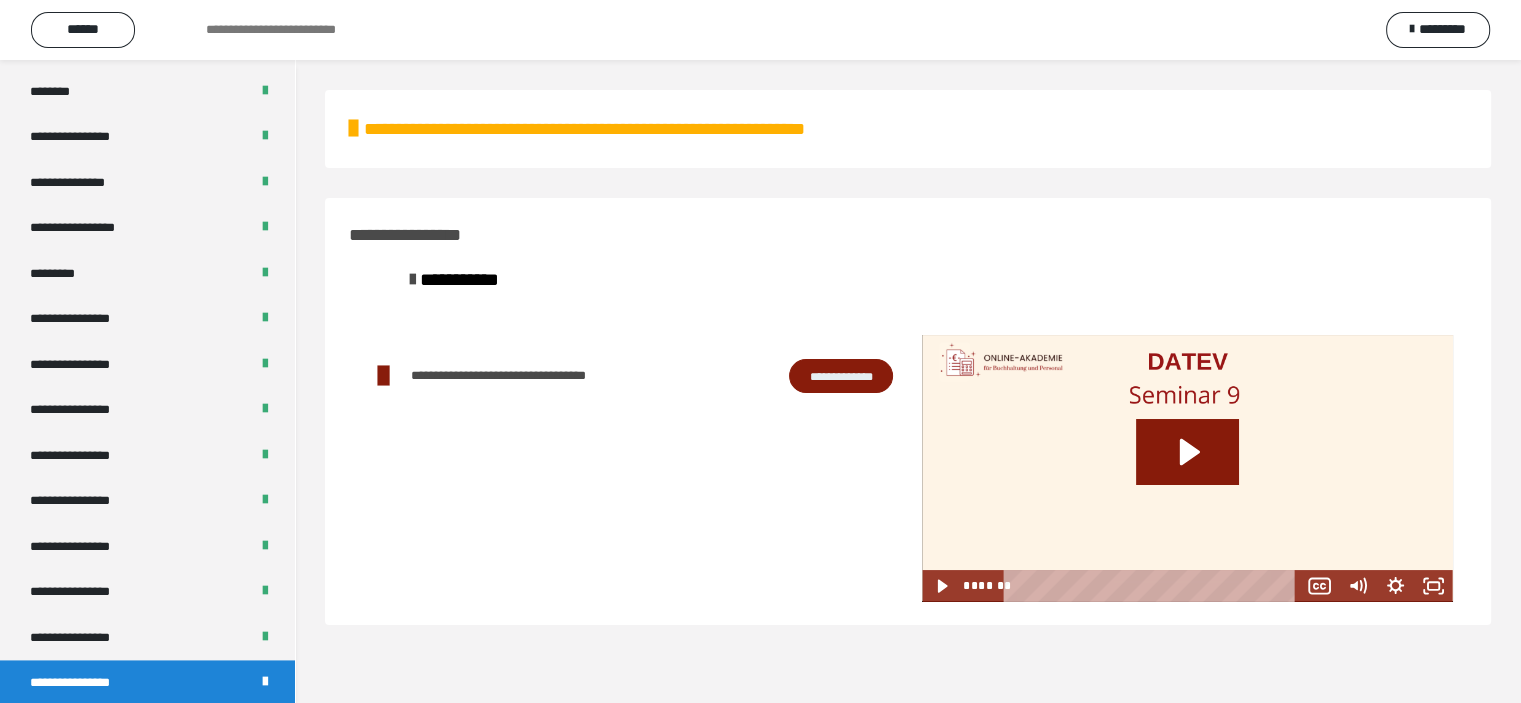 click on "**********" at bounding box center [908, 411] 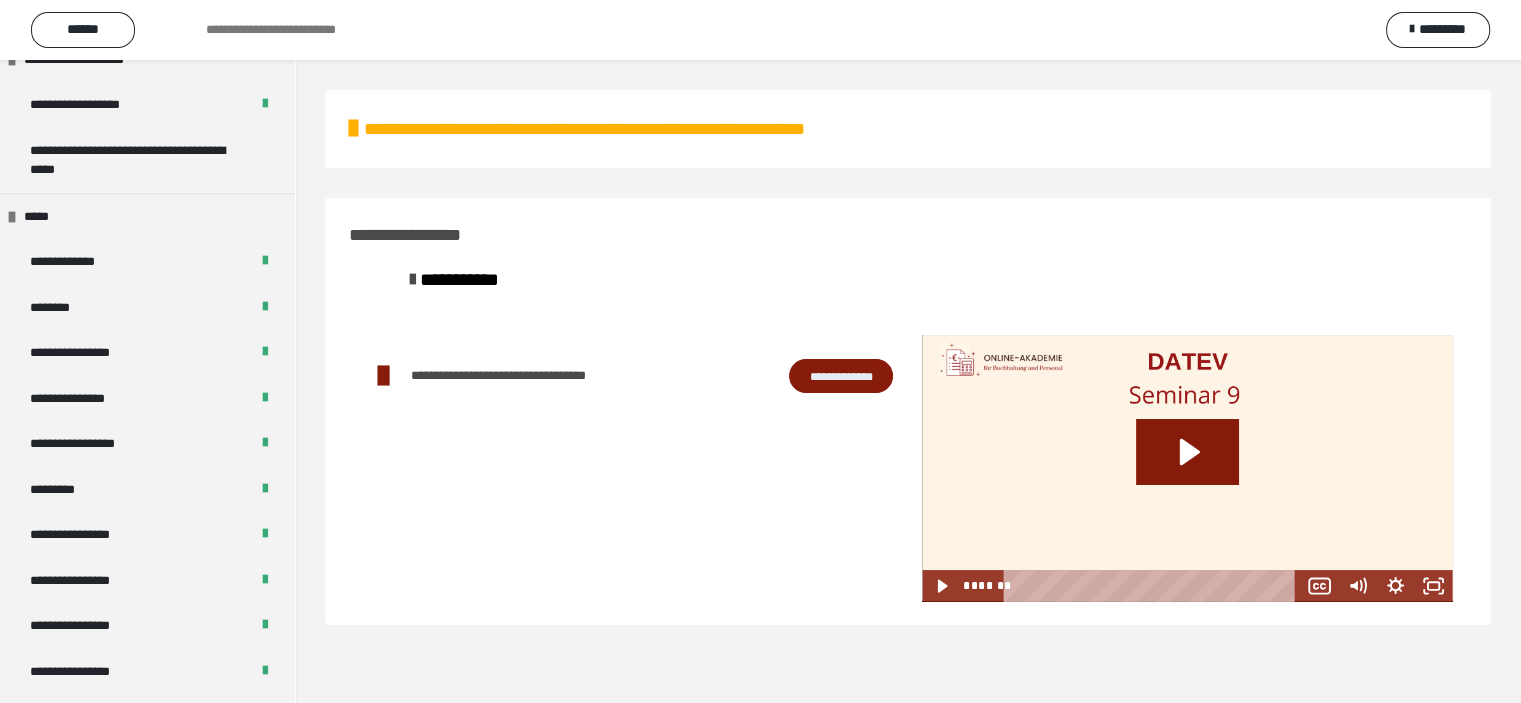 scroll, scrollTop: 2648, scrollLeft: 0, axis: vertical 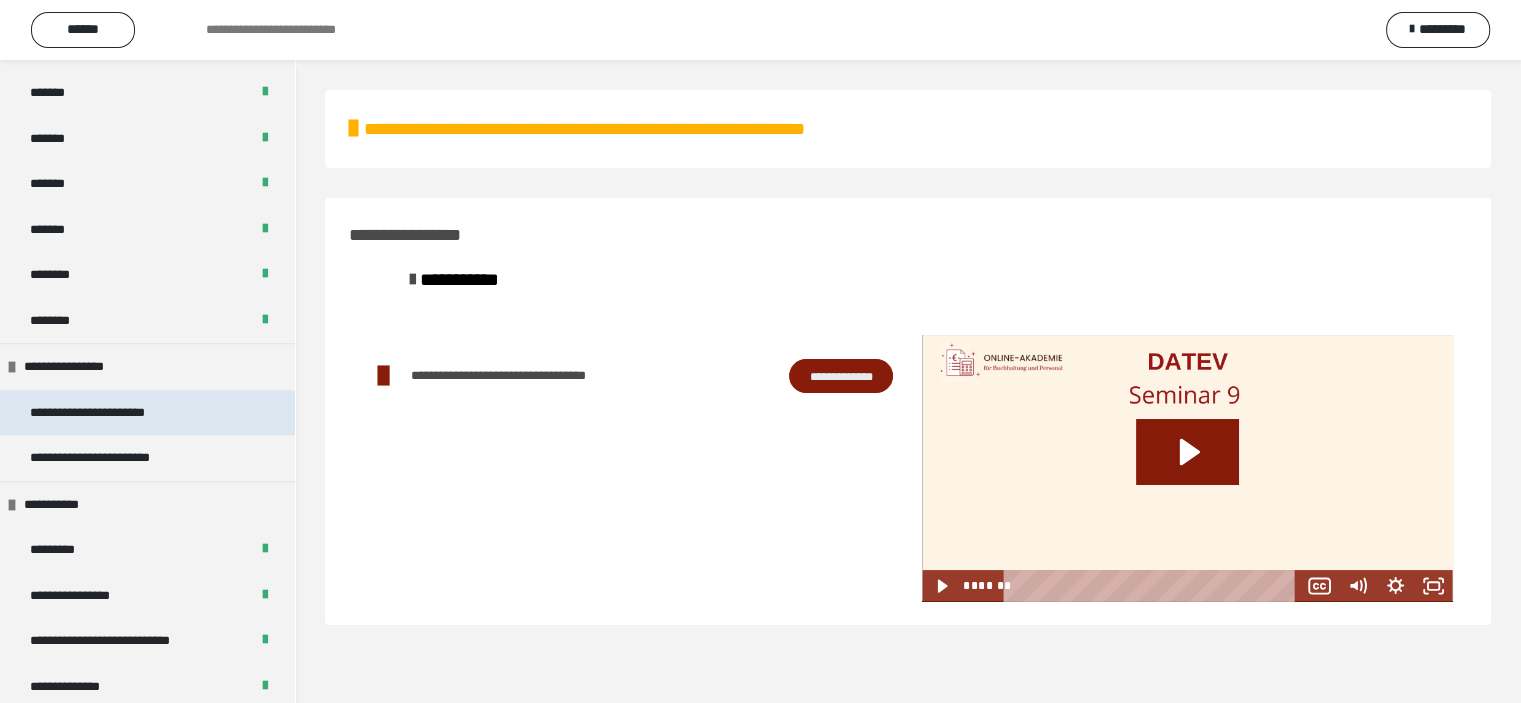 click on "**********" at bounding box center (103, 413) 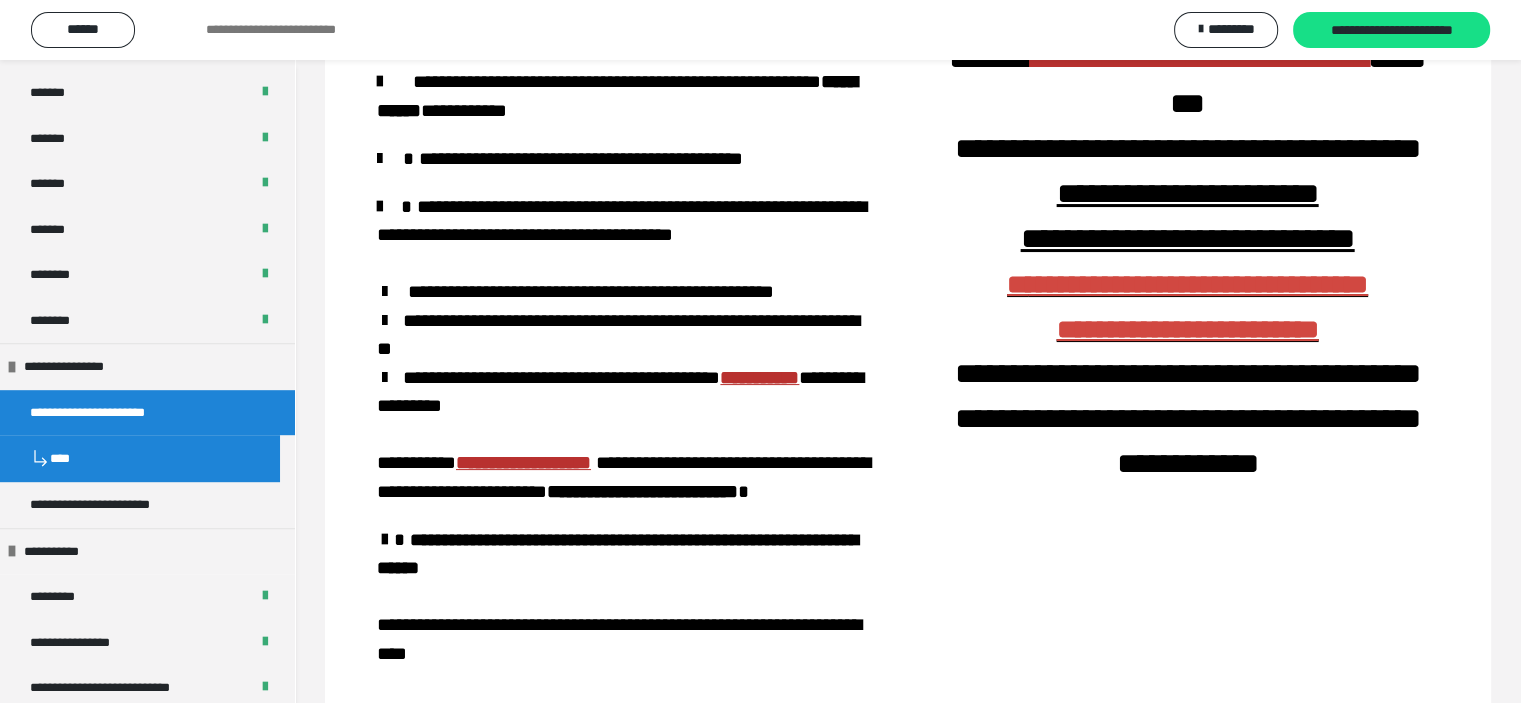 scroll, scrollTop: 200, scrollLeft: 0, axis: vertical 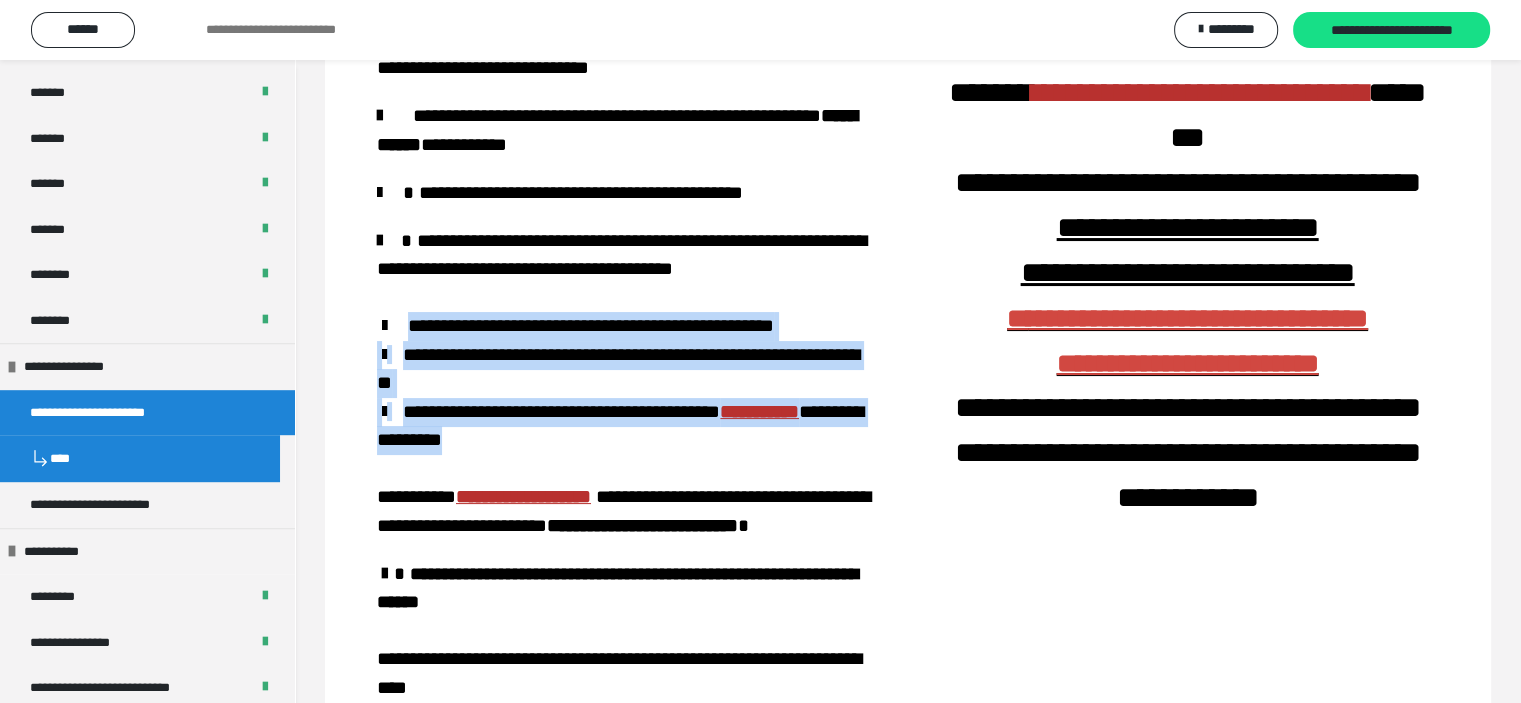 drag, startPoint x: 412, startPoint y: 353, endPoint x: 716, endPoint y: 496, distance: 335.95386 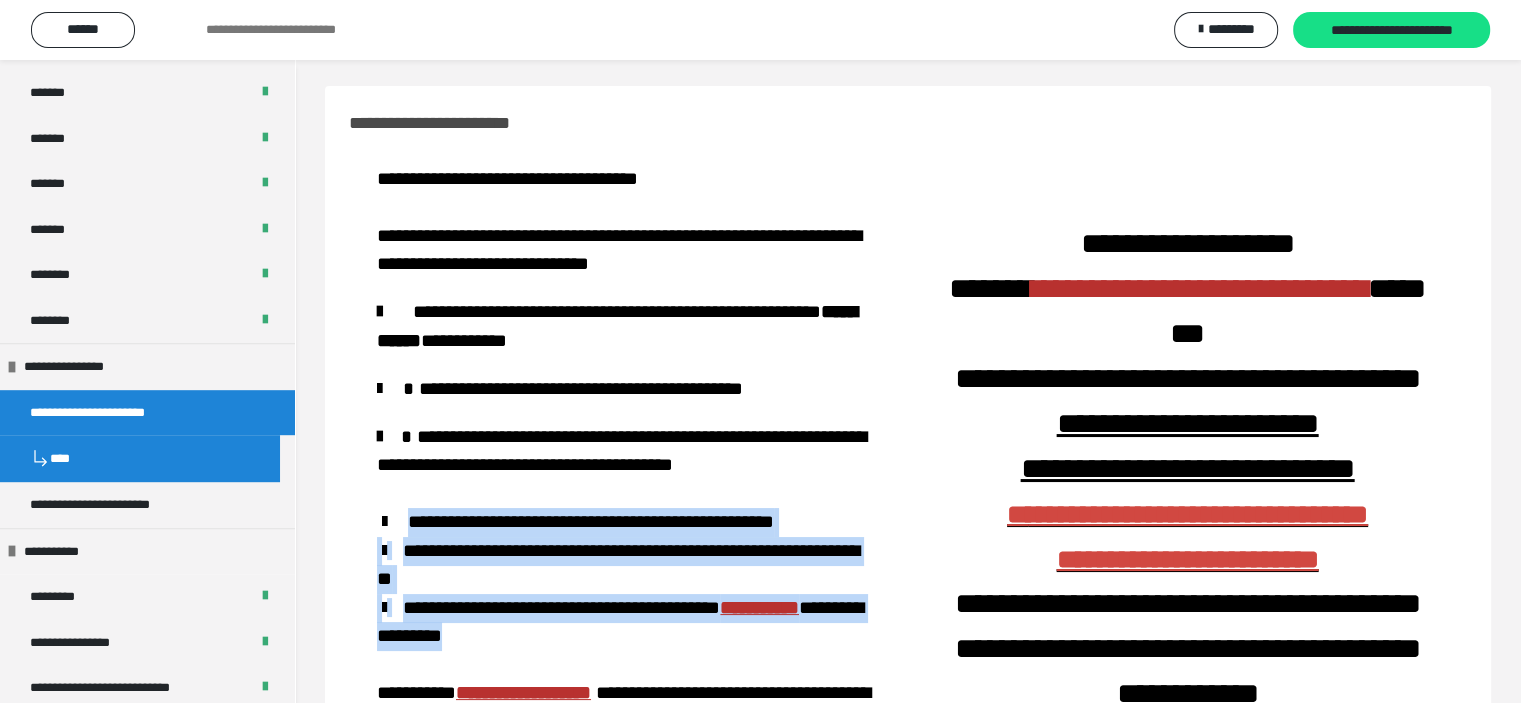scroll, scrollTop: 0, scrollLeft: 0, axis: both 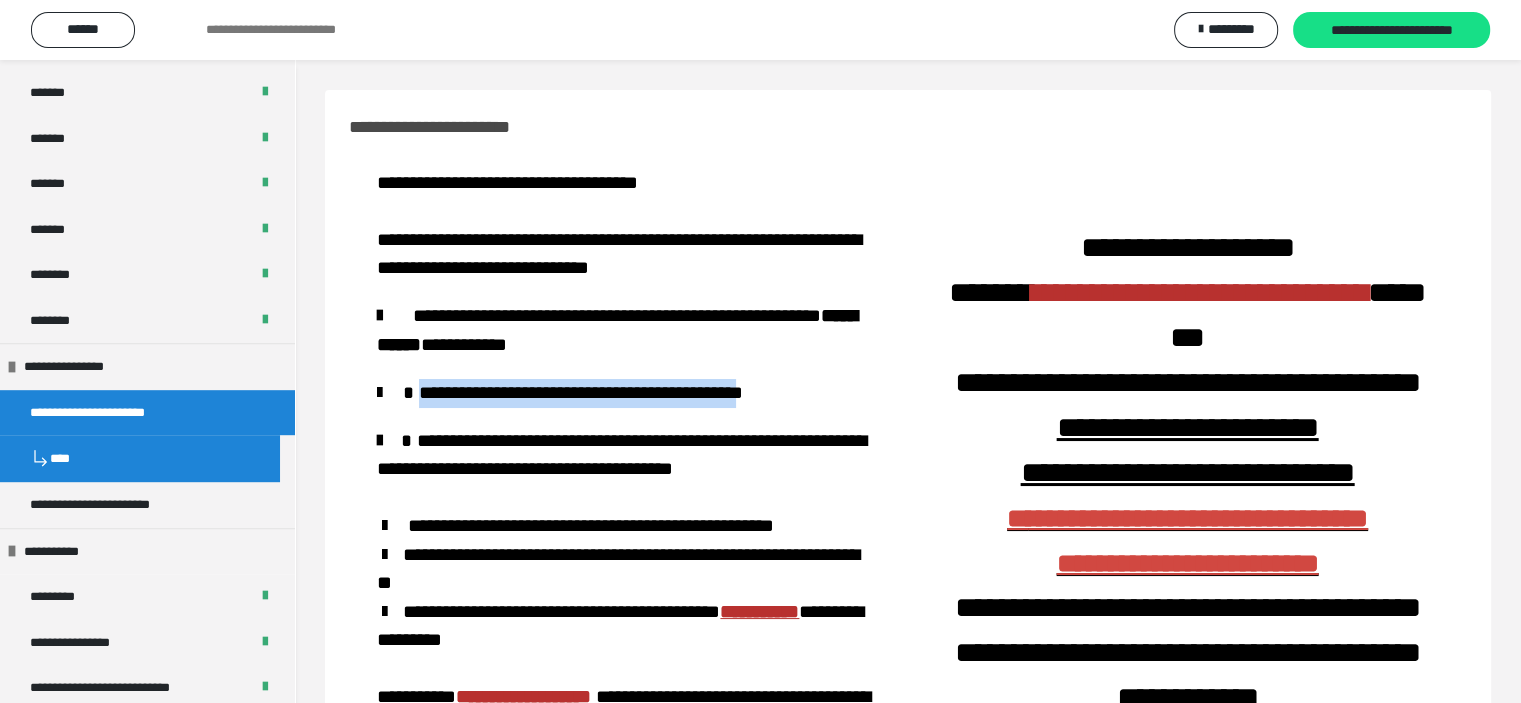 drag, startPoint x: 416, startPoint y: 395, endPoint x: 792, endPoint y: 395, distance: 376 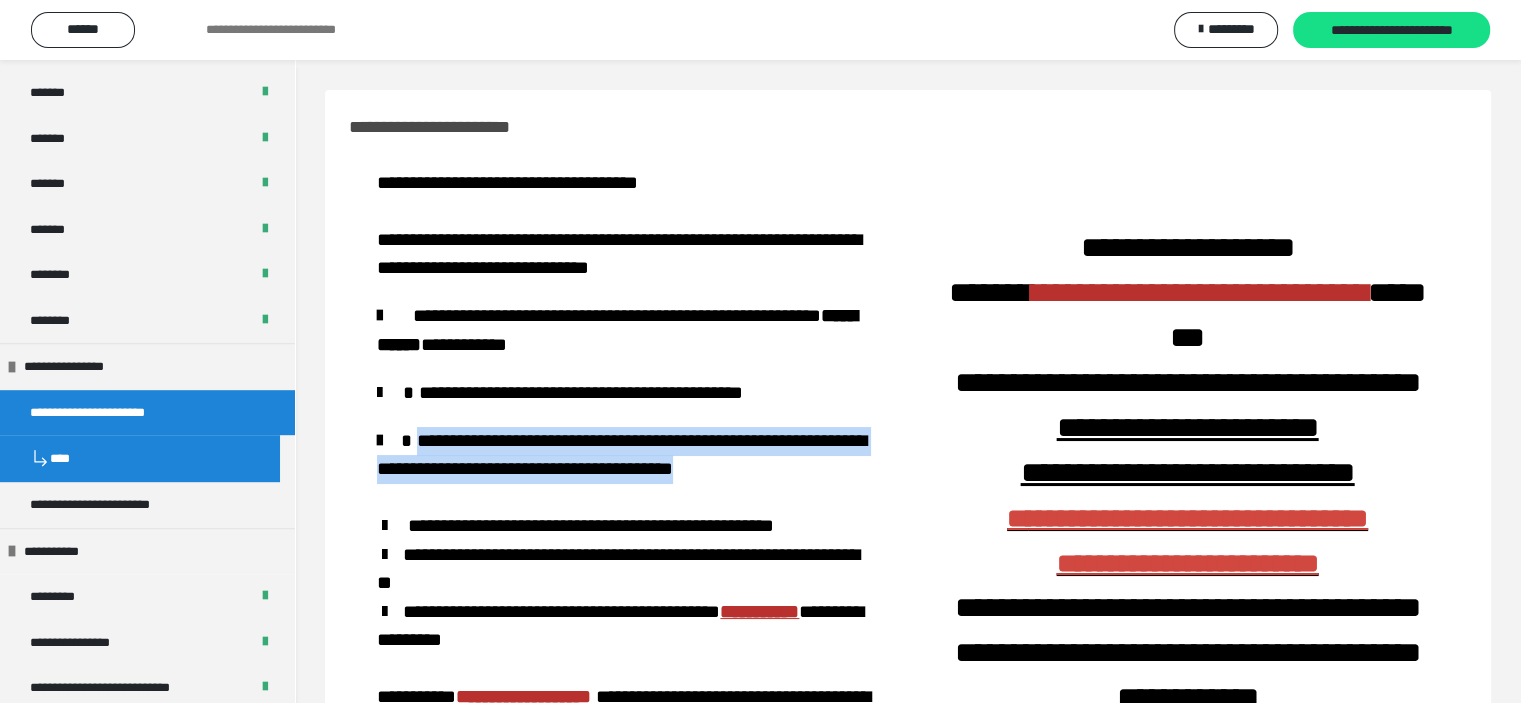 drag, startPoint x: 411, startPoint y: 437, endPoint x: 459, endPoint y: 497, distance: 76.837494 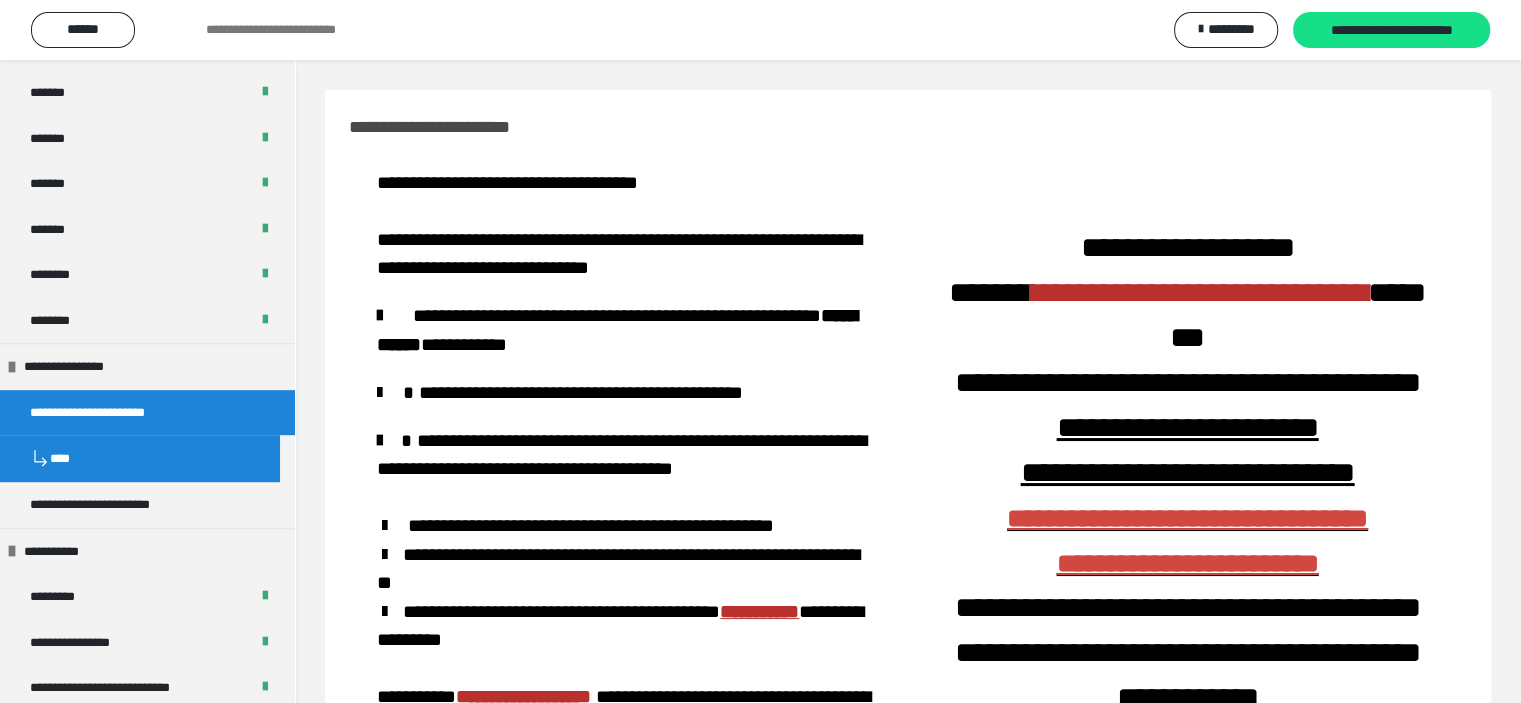 click on "**********" at bounding box center [628, 536] 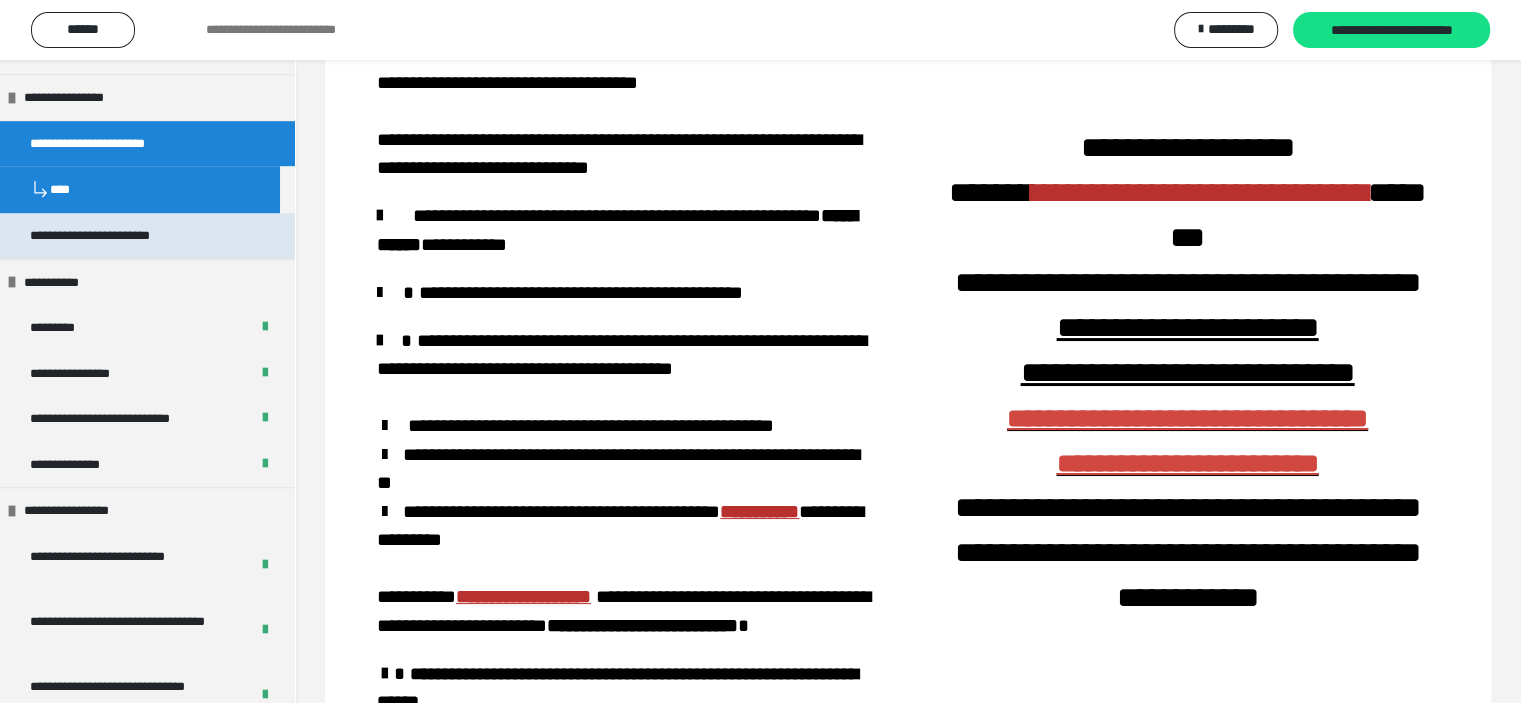 scroll, scrollTop: 1400, scrollLeft: 0, axis: vertical 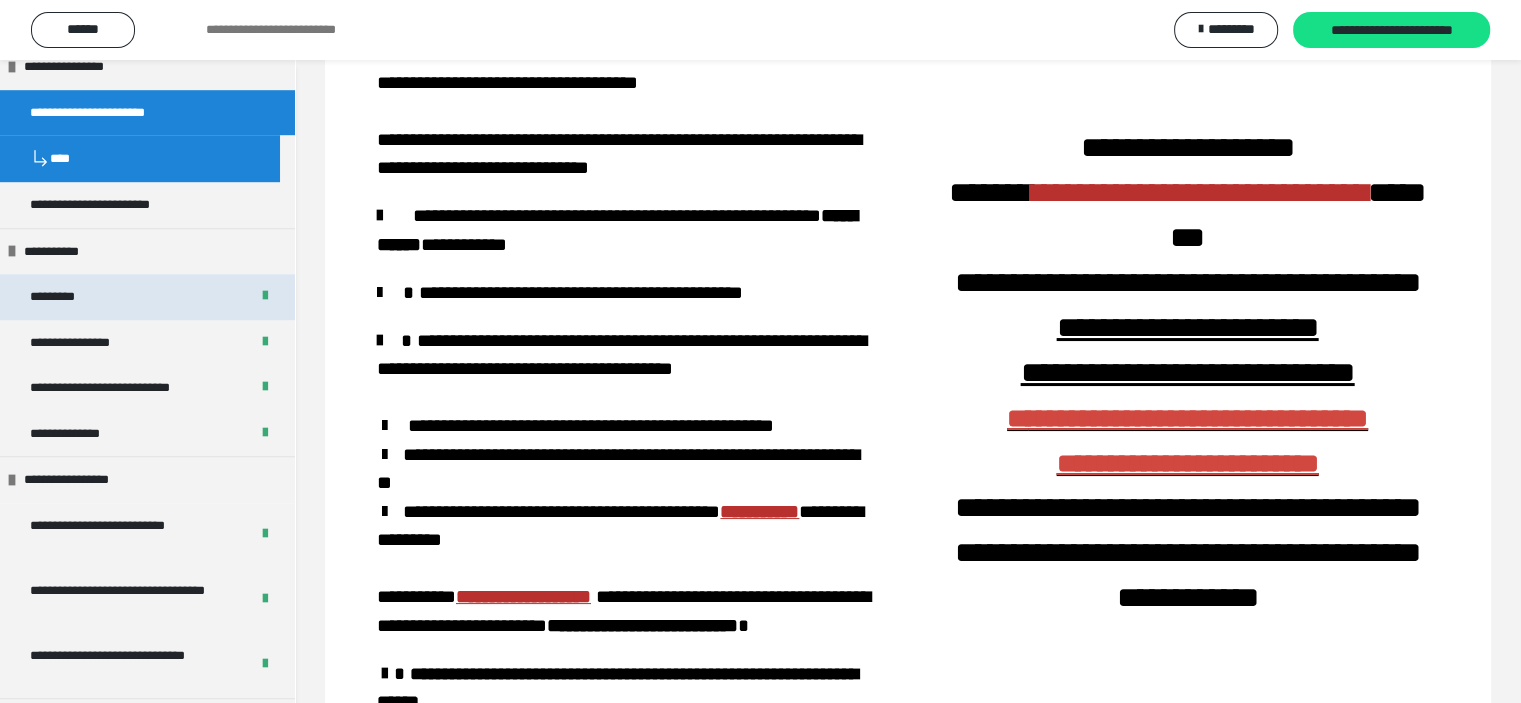click on "*********" at bounding box center (147, 297) 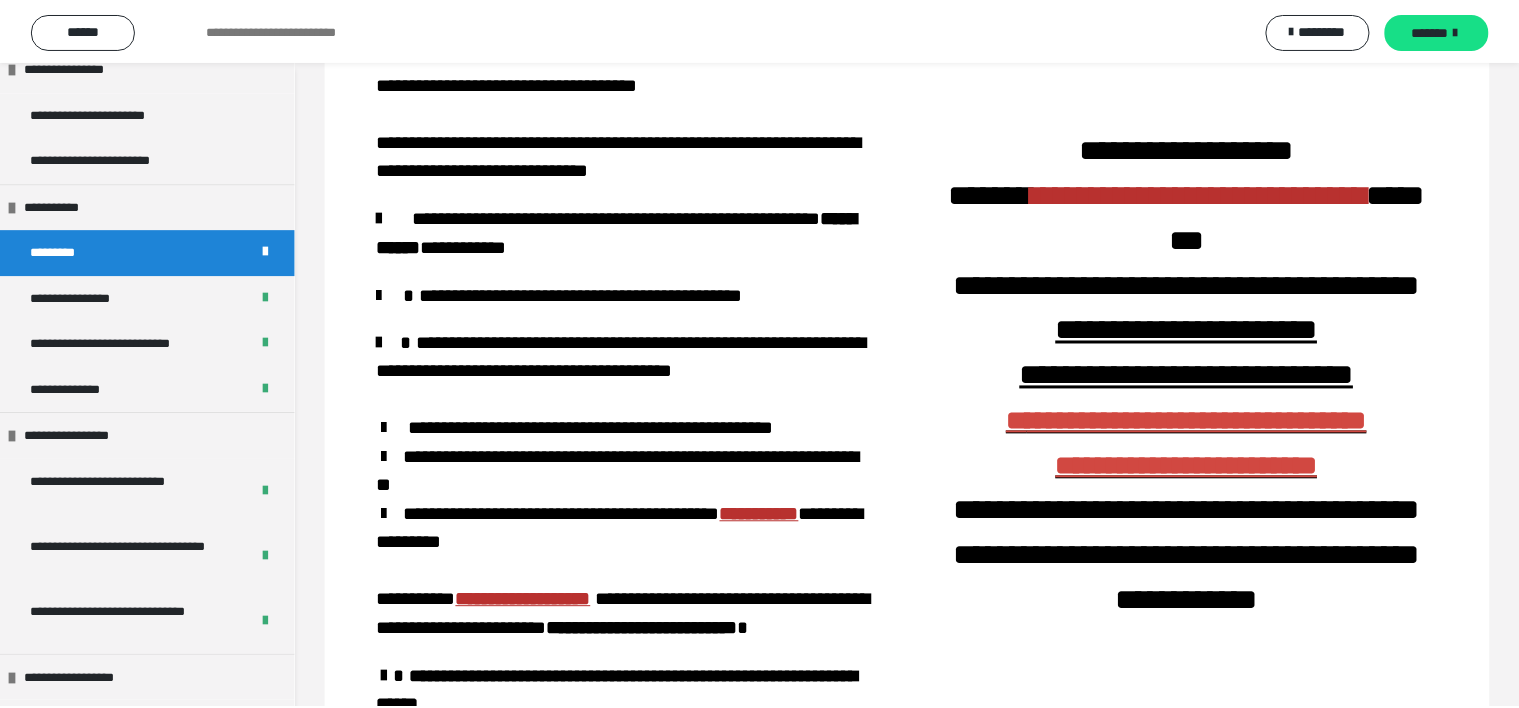 scroll, scrollTop: 60, scrollLeft: 0, axis: vertical 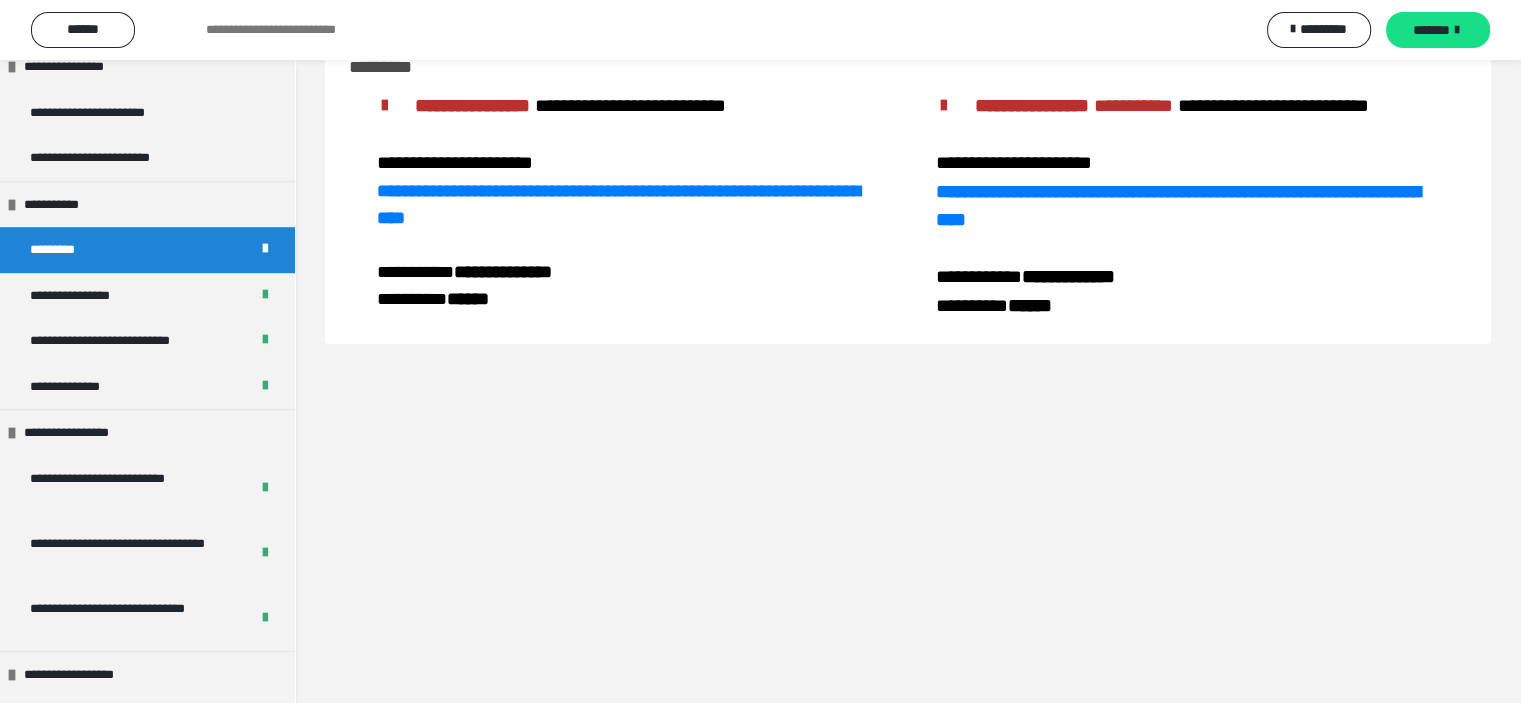 click on "*********" at bounding box center [147, 250] 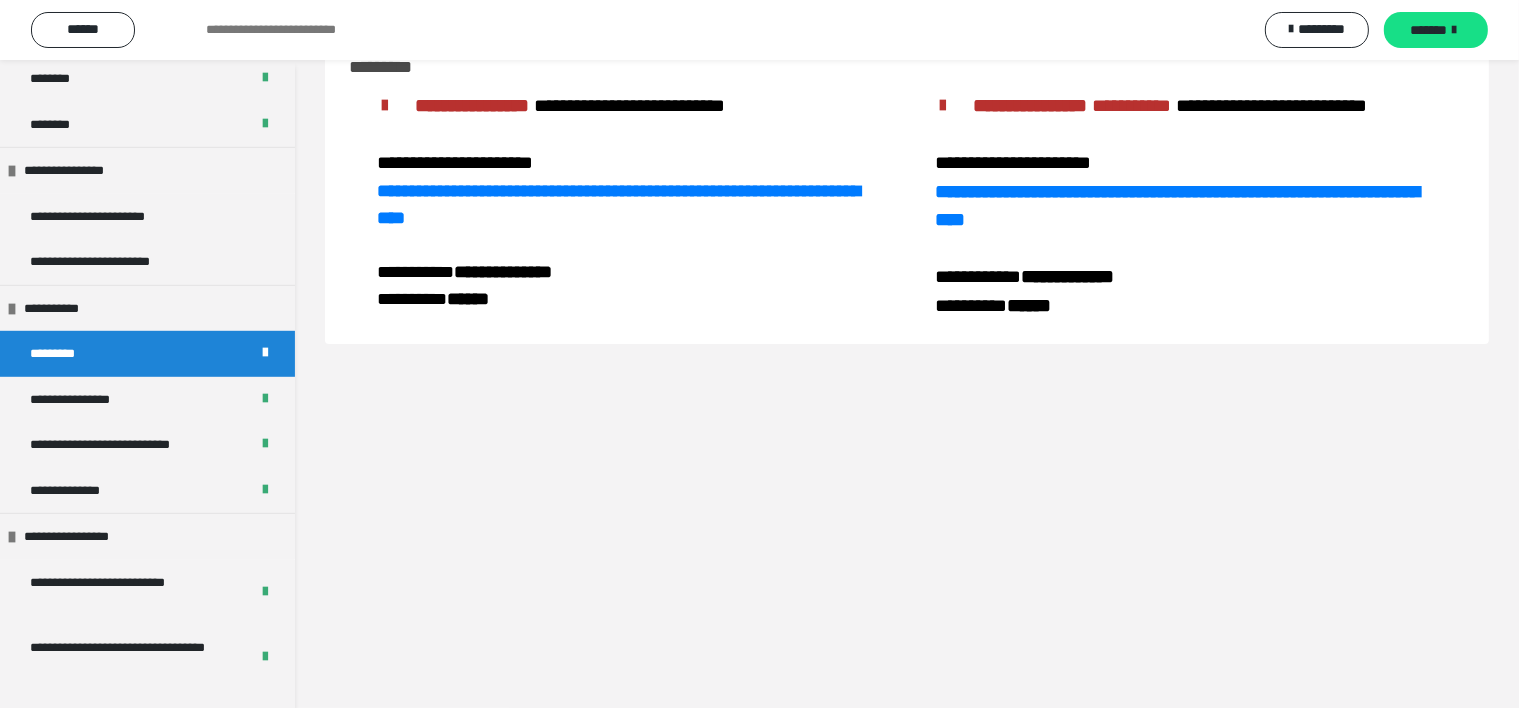 scroll, scrollTop: 1096, scrollLeft: 0, axis: vertical 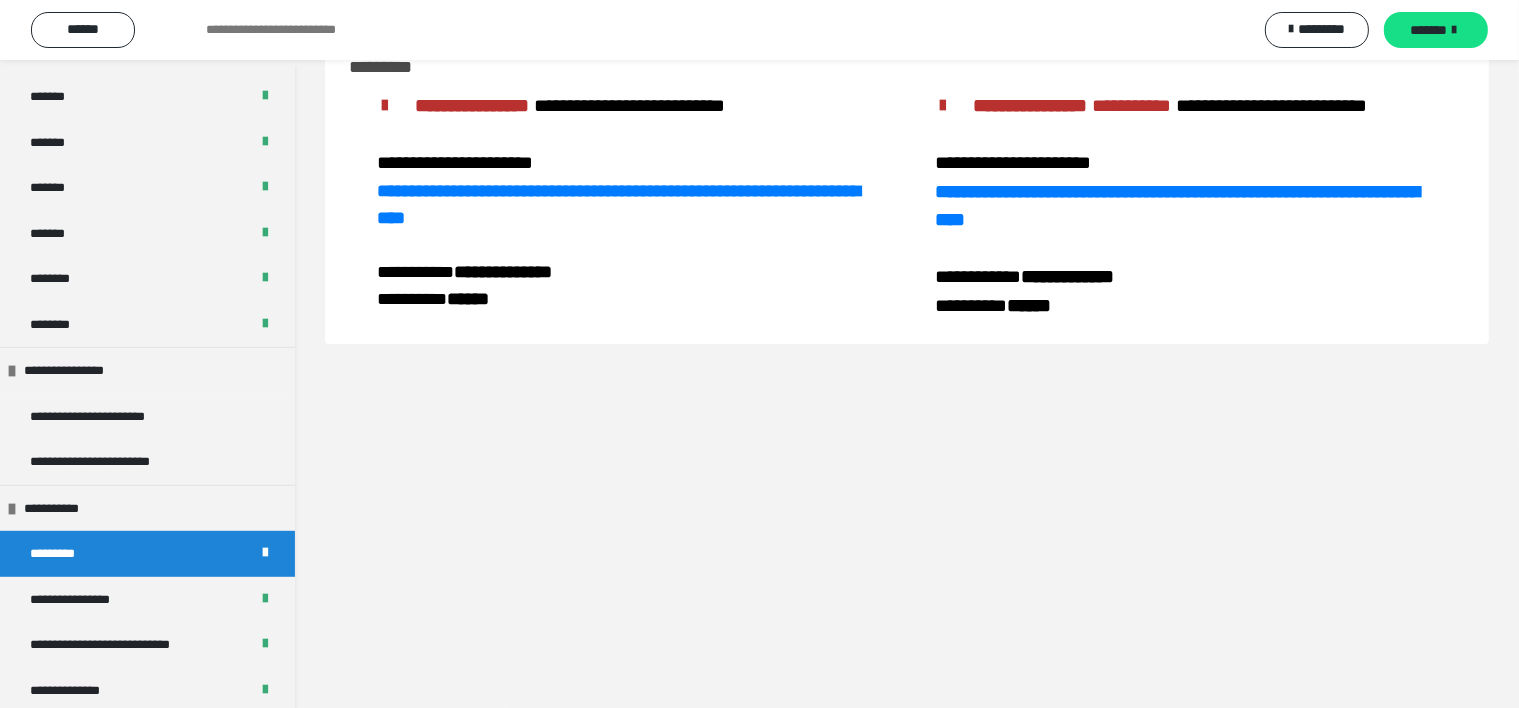 click on "**********" at bounding box center (907, 354) 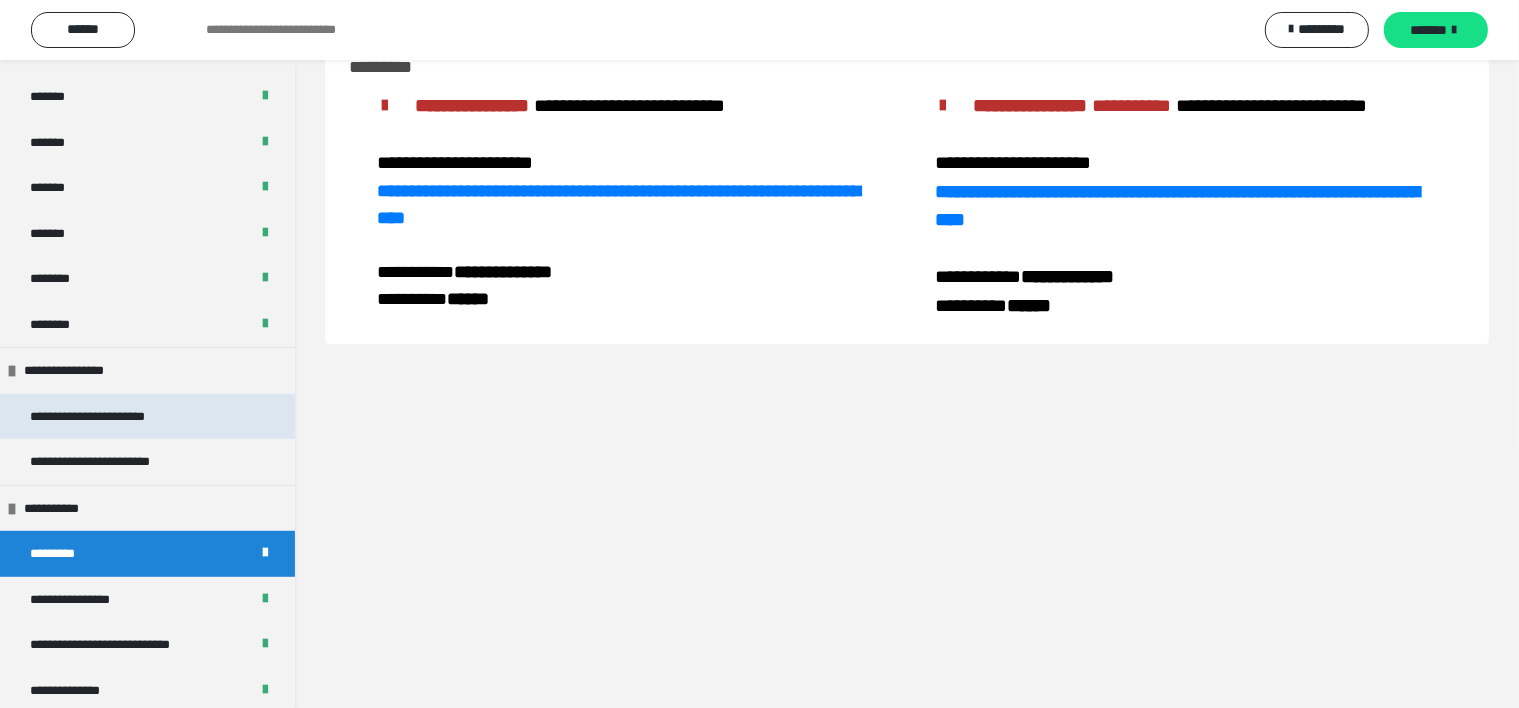 click on "**********" at bounding box center [103, 417] 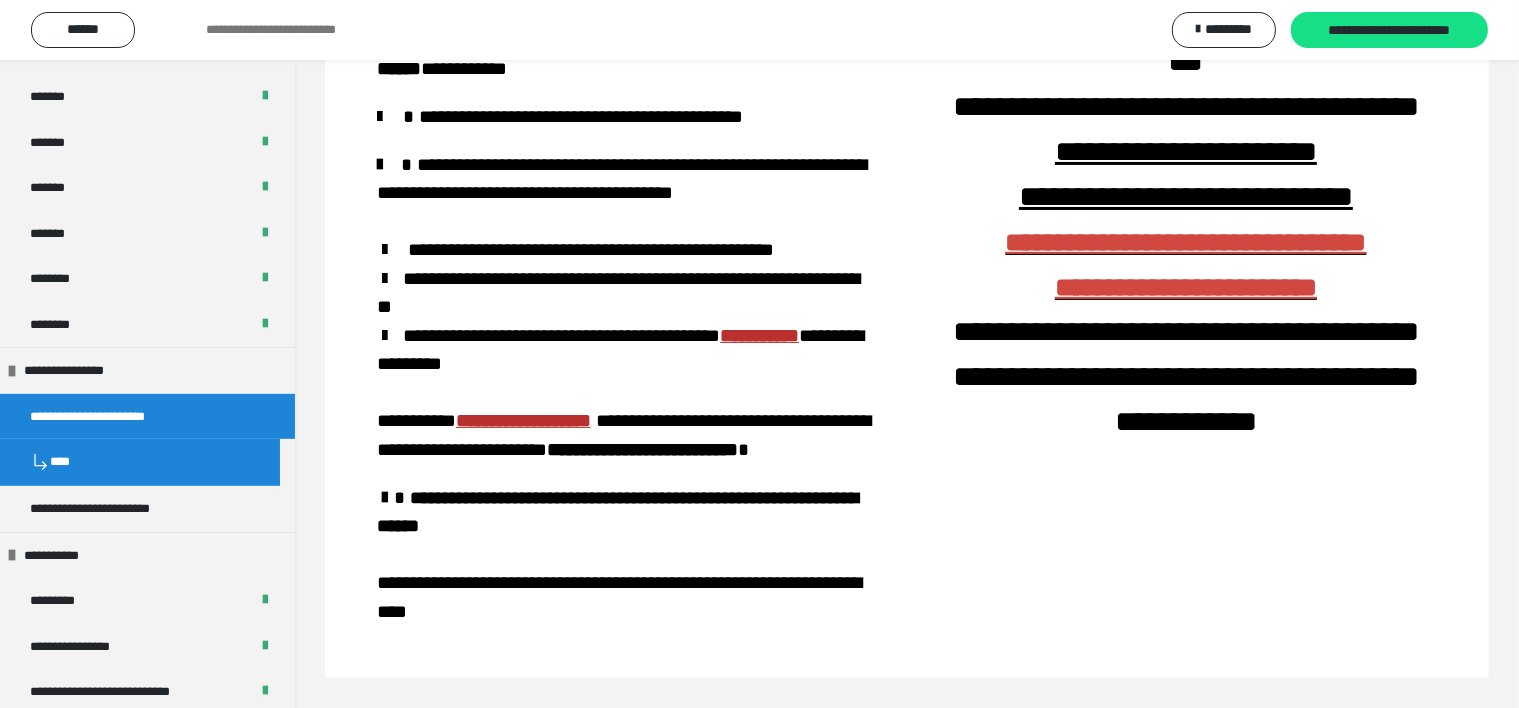 scroll, scrollTop: 362, scrollLeft: 0, axis: vertical 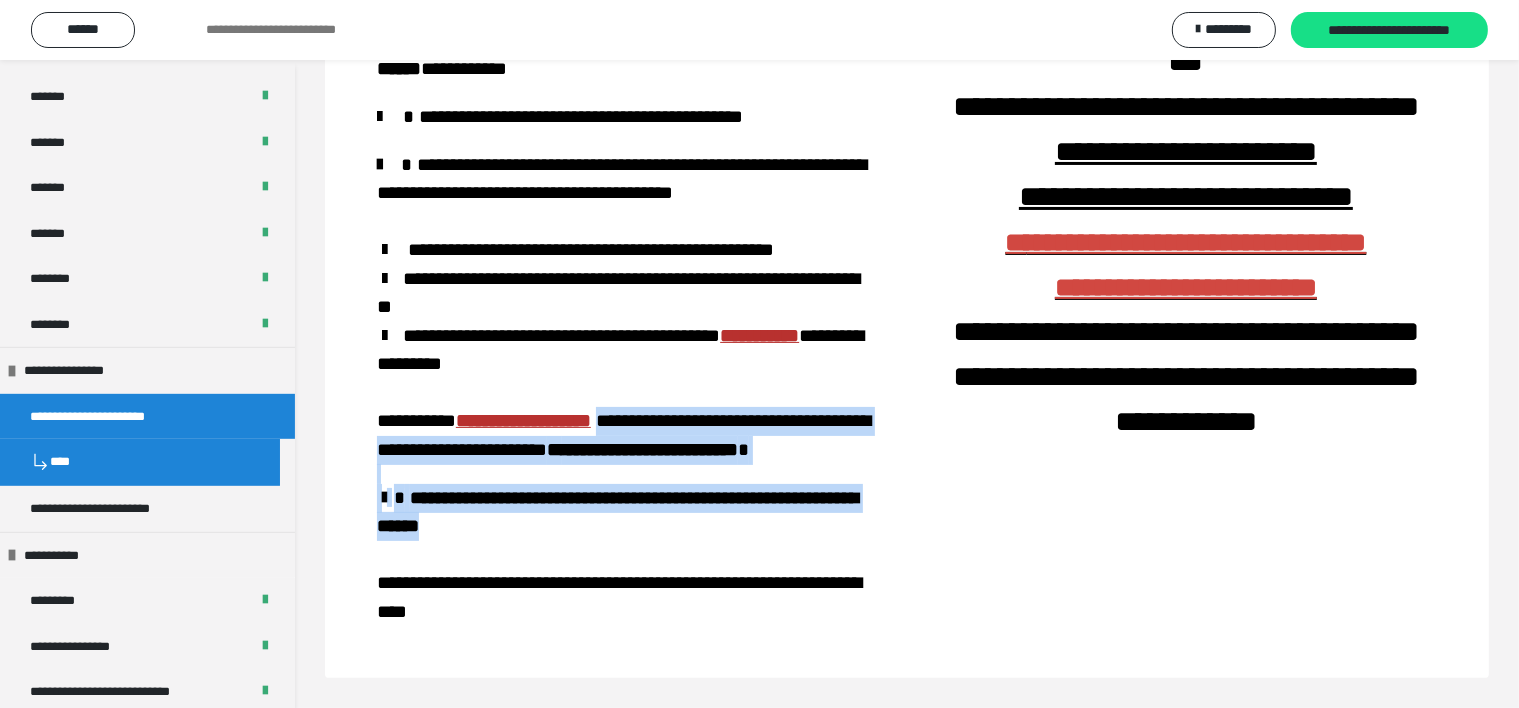 drag, startPoint x: 879, startPoint y: 524, endPoint x: 878, endPoint y: 444, distance: 80.00625 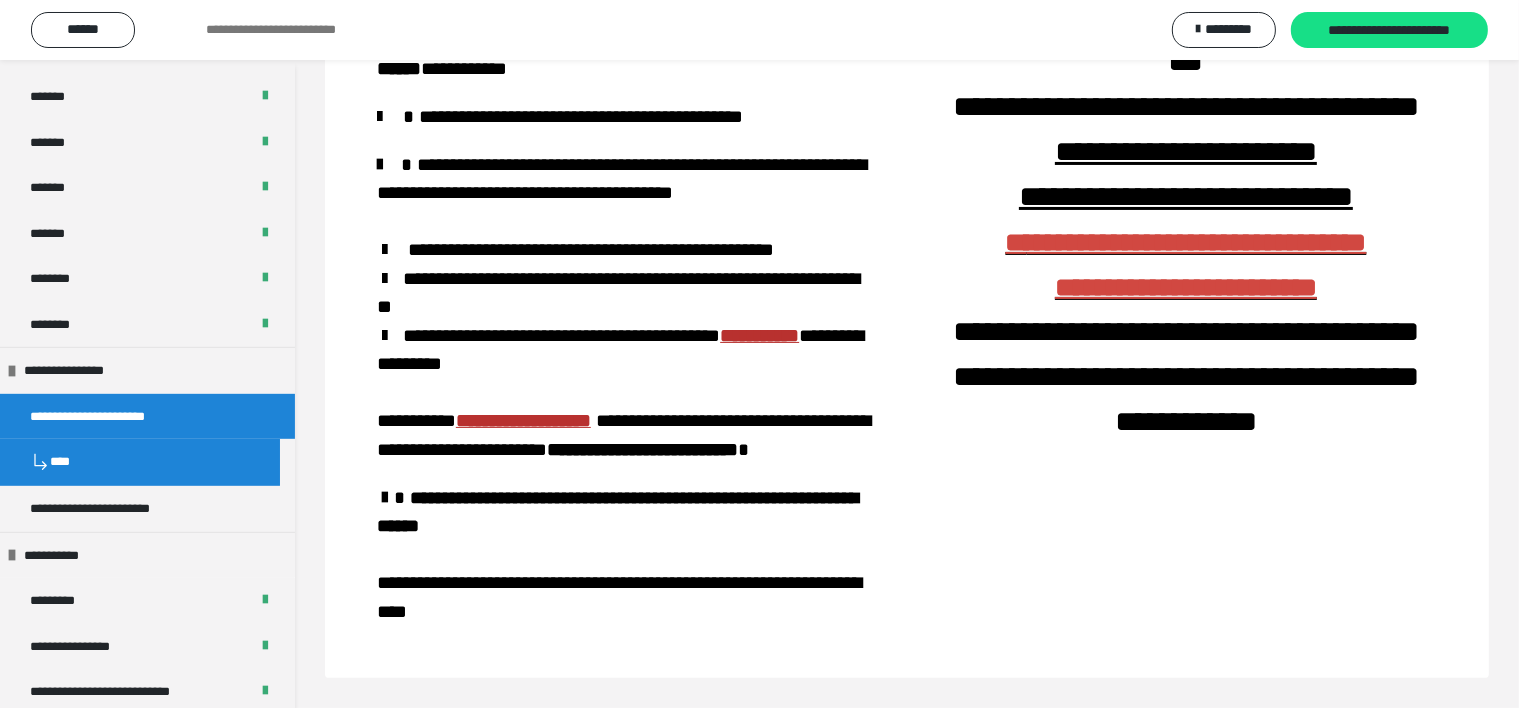click on "**********" at bounding box center [628, 260] 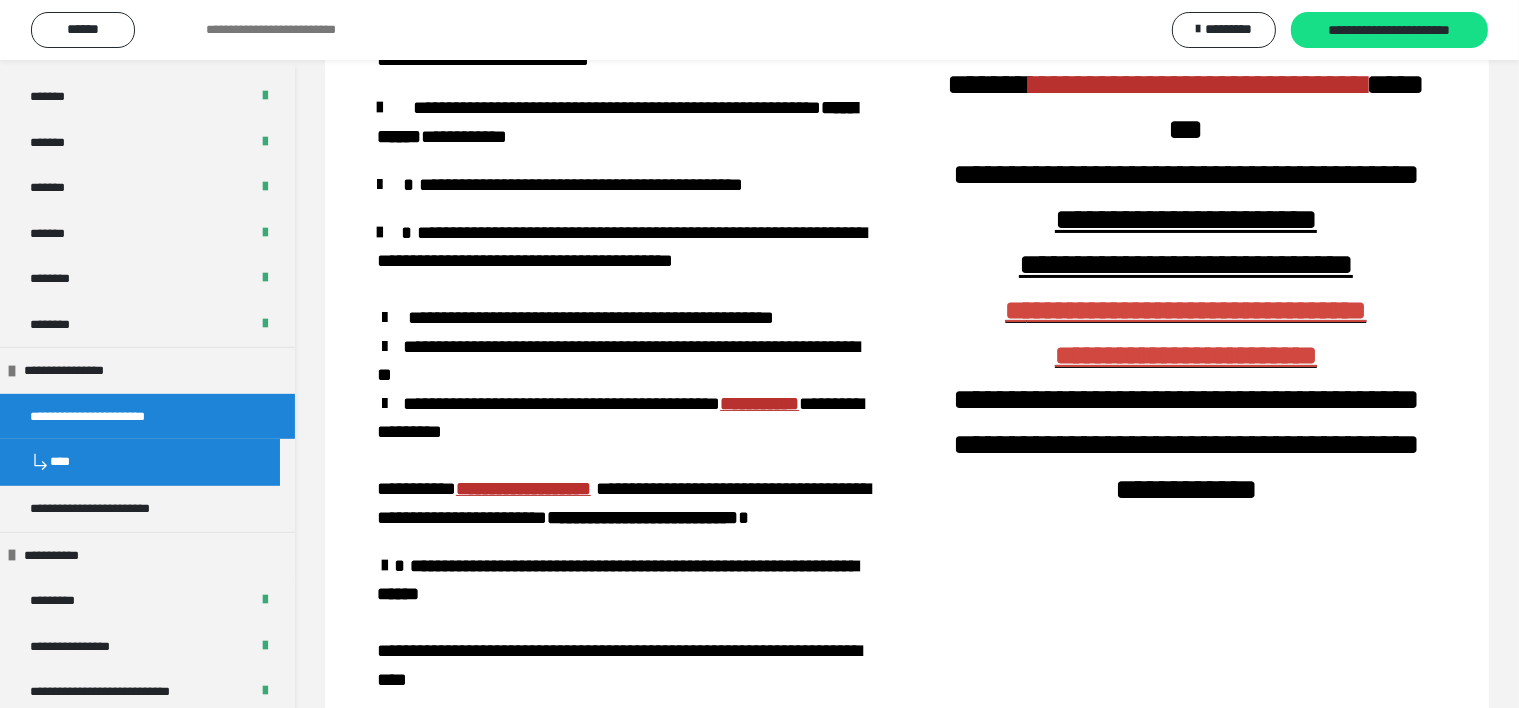 scroll, scrollTop: 162, scrollLeft: 0, axis: vertical 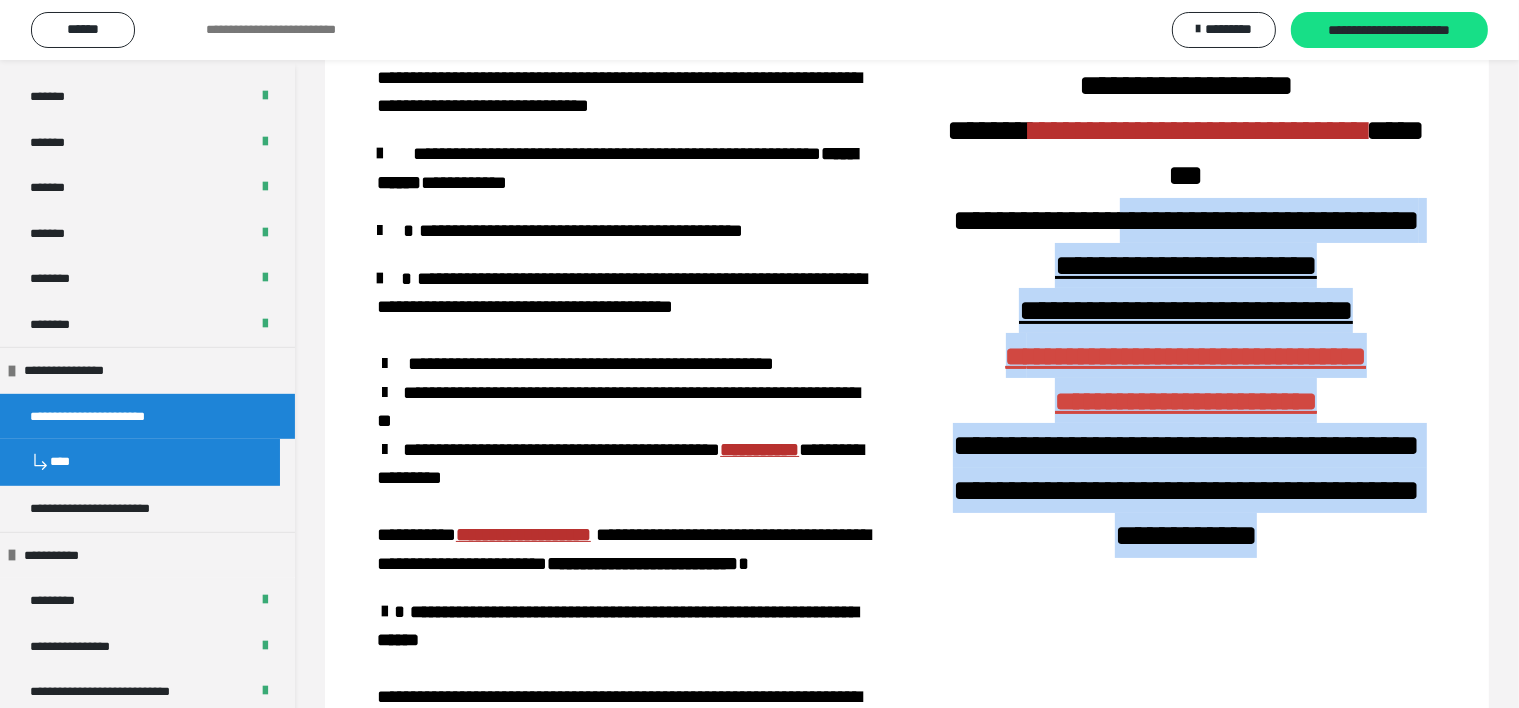 drag, startPoint x: 1189, startPoint y: 220, endPoint x: 1372, endPoint y: 565, distance: 390.5304 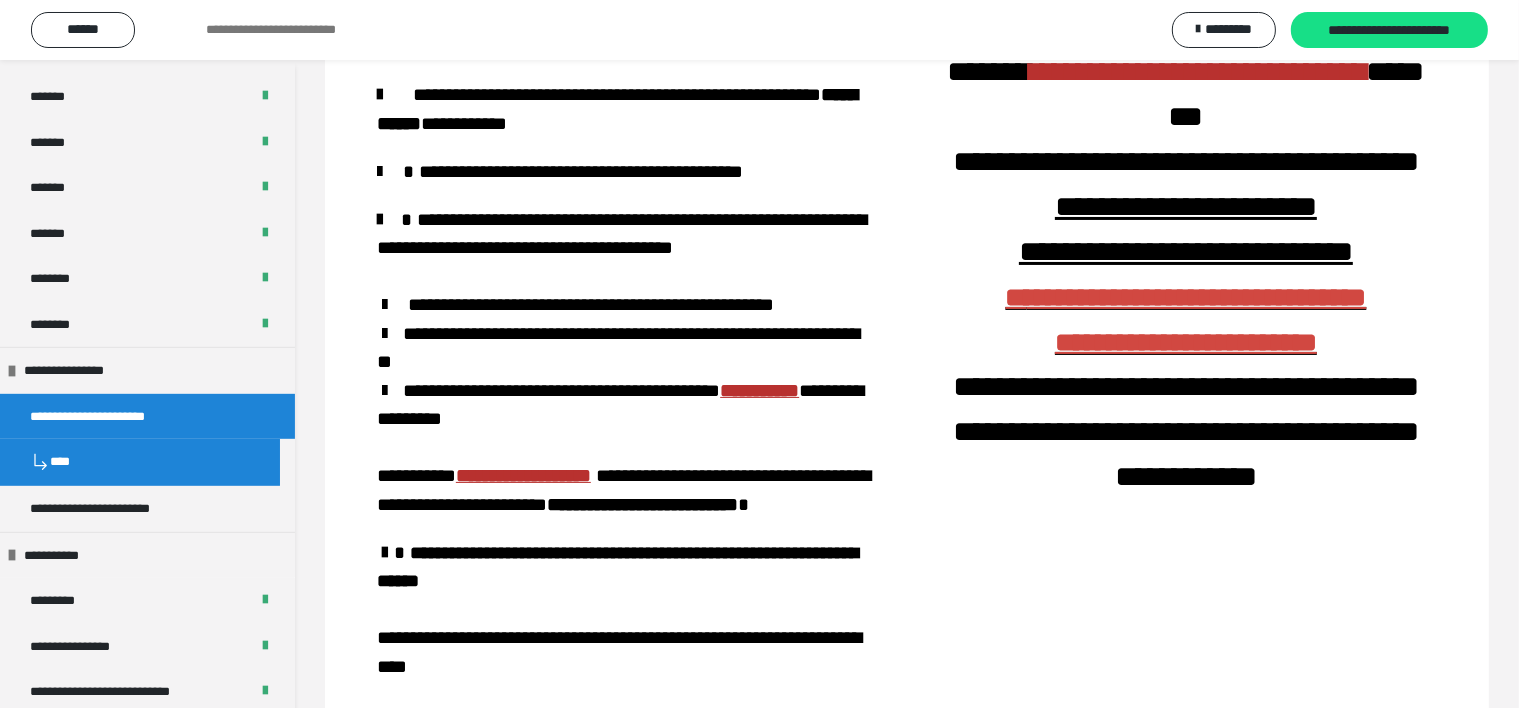 scroll, scrollTop: 0, scrollLeft: 0, axis: both 